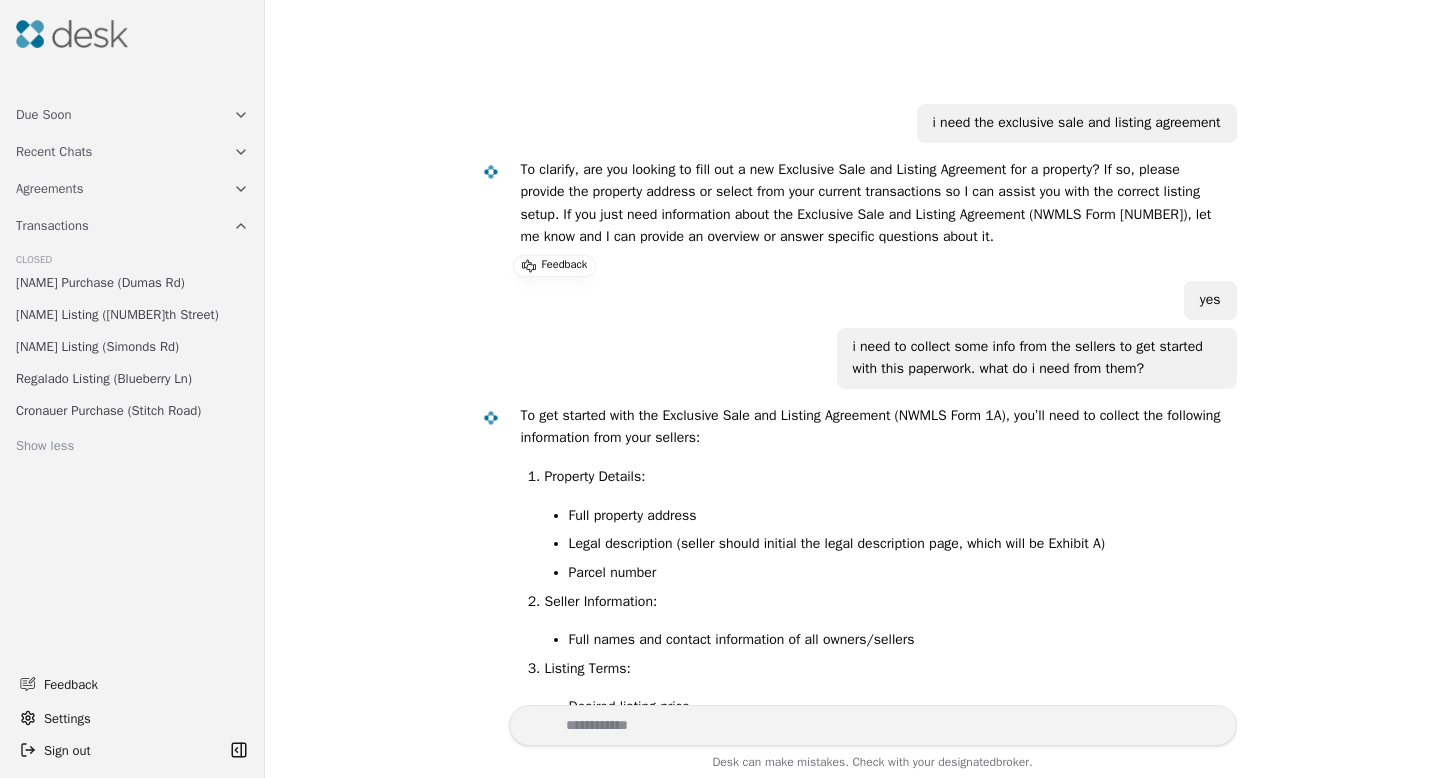 scroll, scrollTop: 0, scrollLeft: 0, axis: both 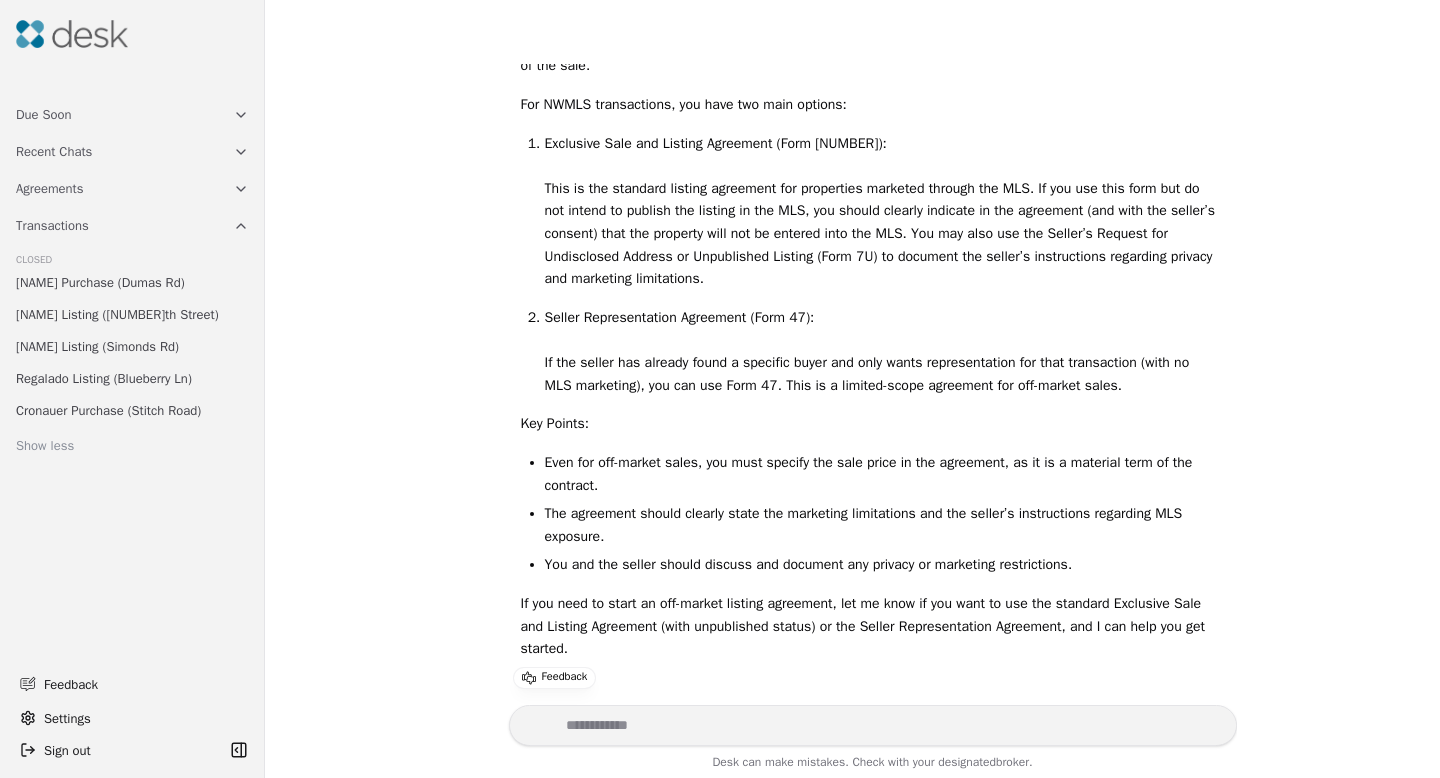 click at bounding box center [873, 725] 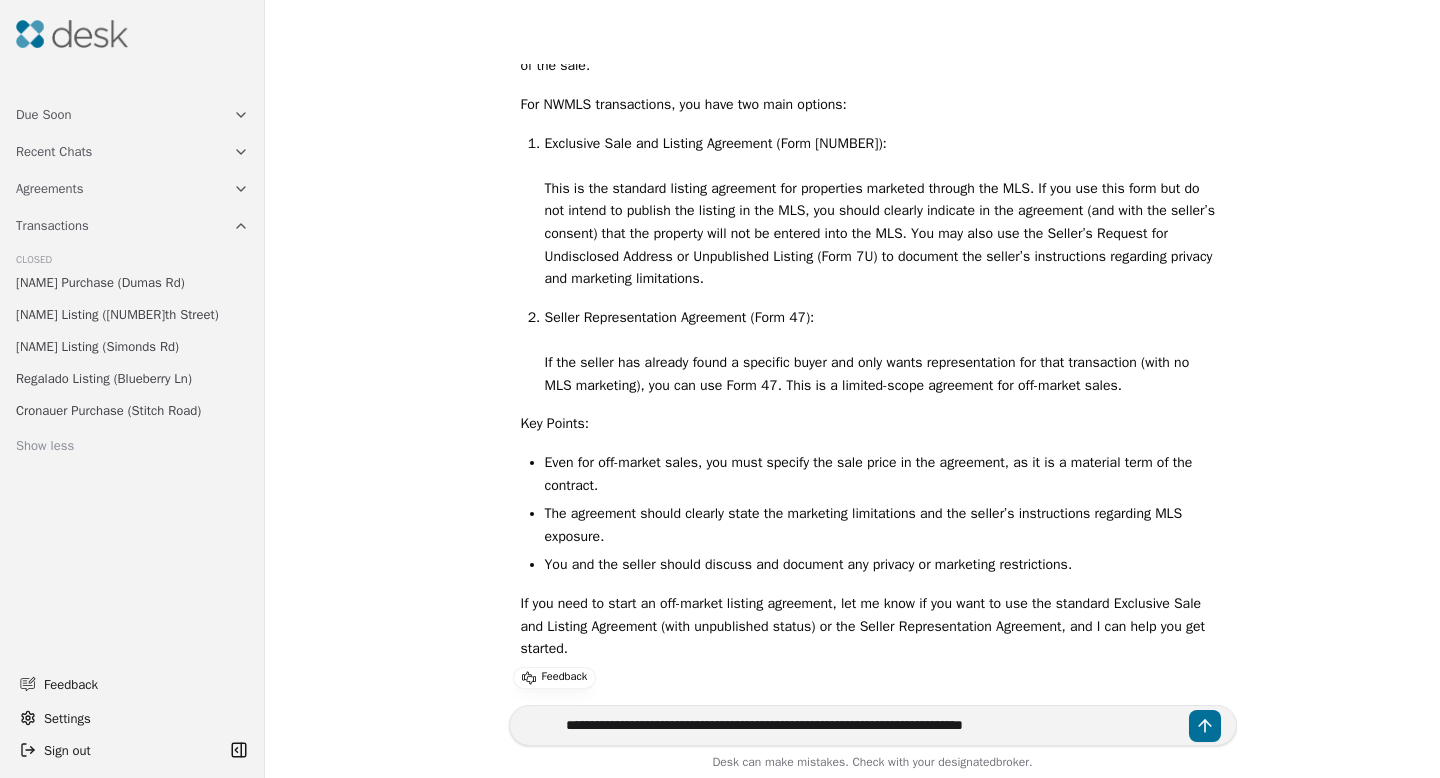 type on "**********" 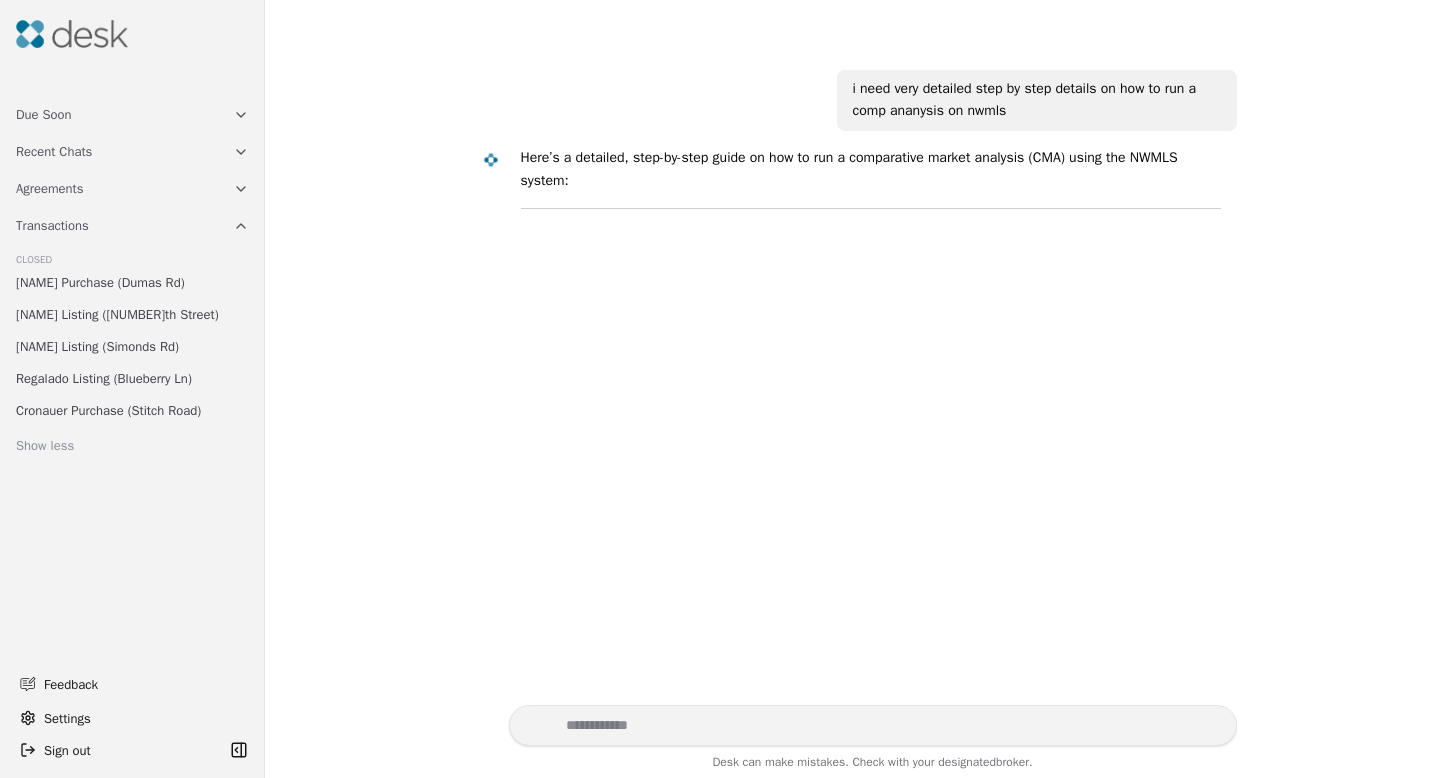 scroll, scrollTop: 3462, scrollLeft: 0, axis: vertical 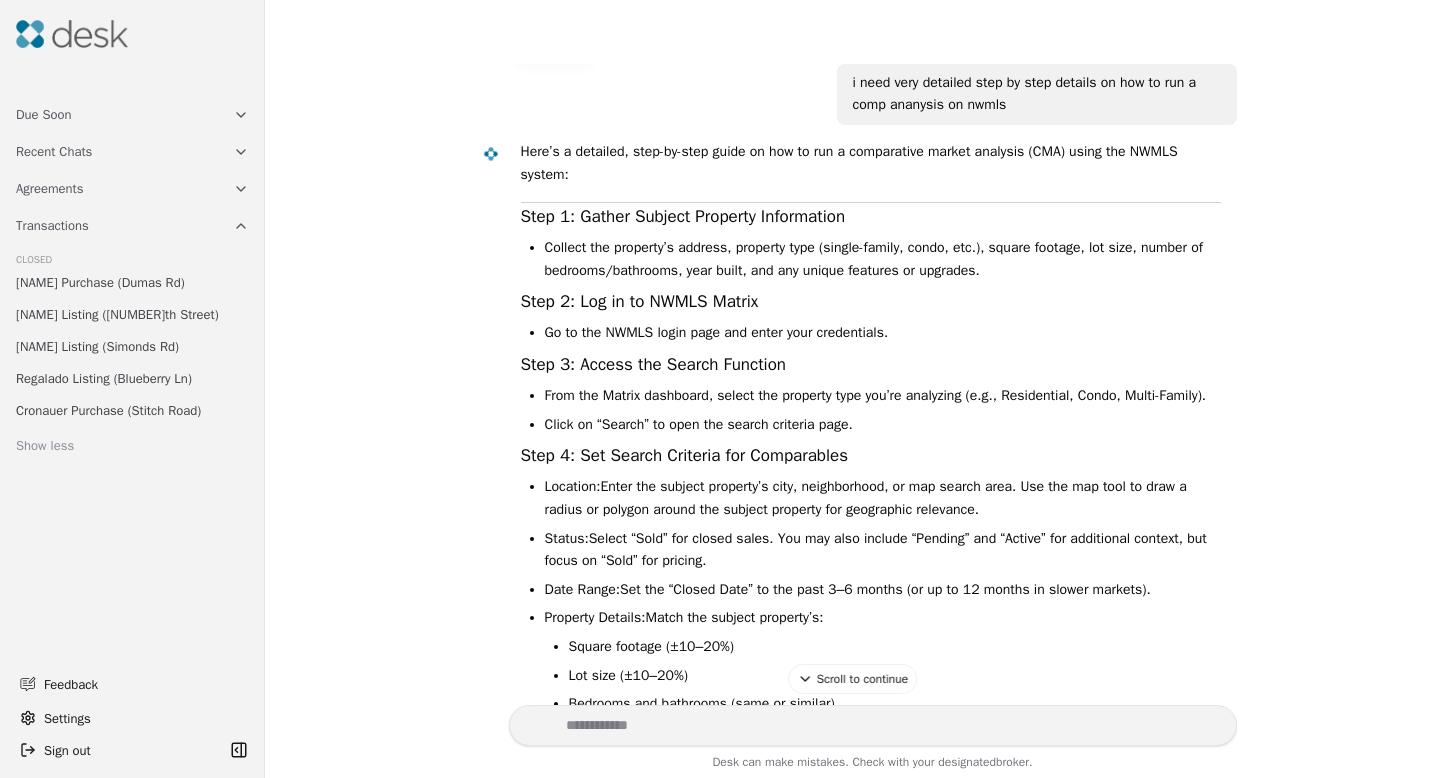 click at bounding box center [873, 725] 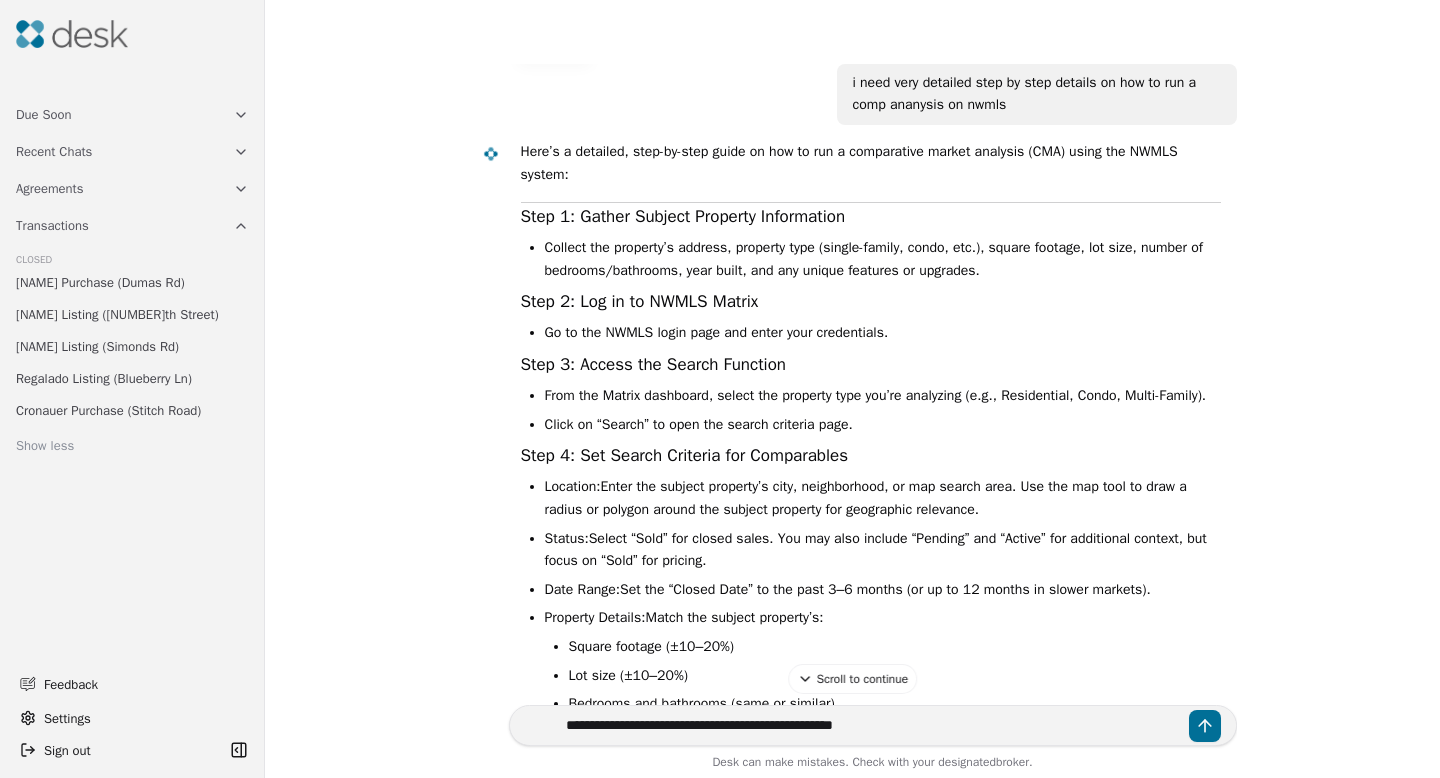 type on "**********" 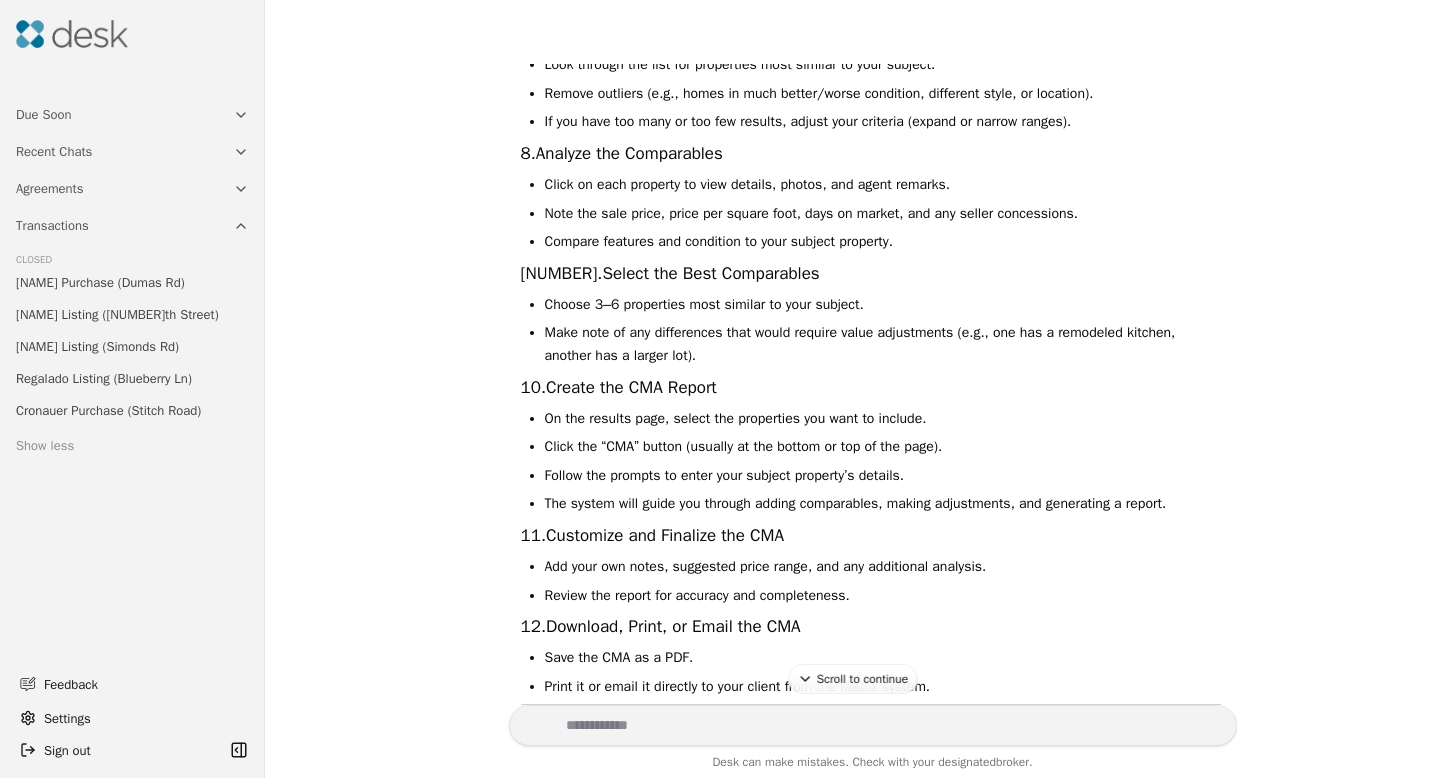 scroll, scrollTop: 6152, scrollLeft: 0, axis: vertical 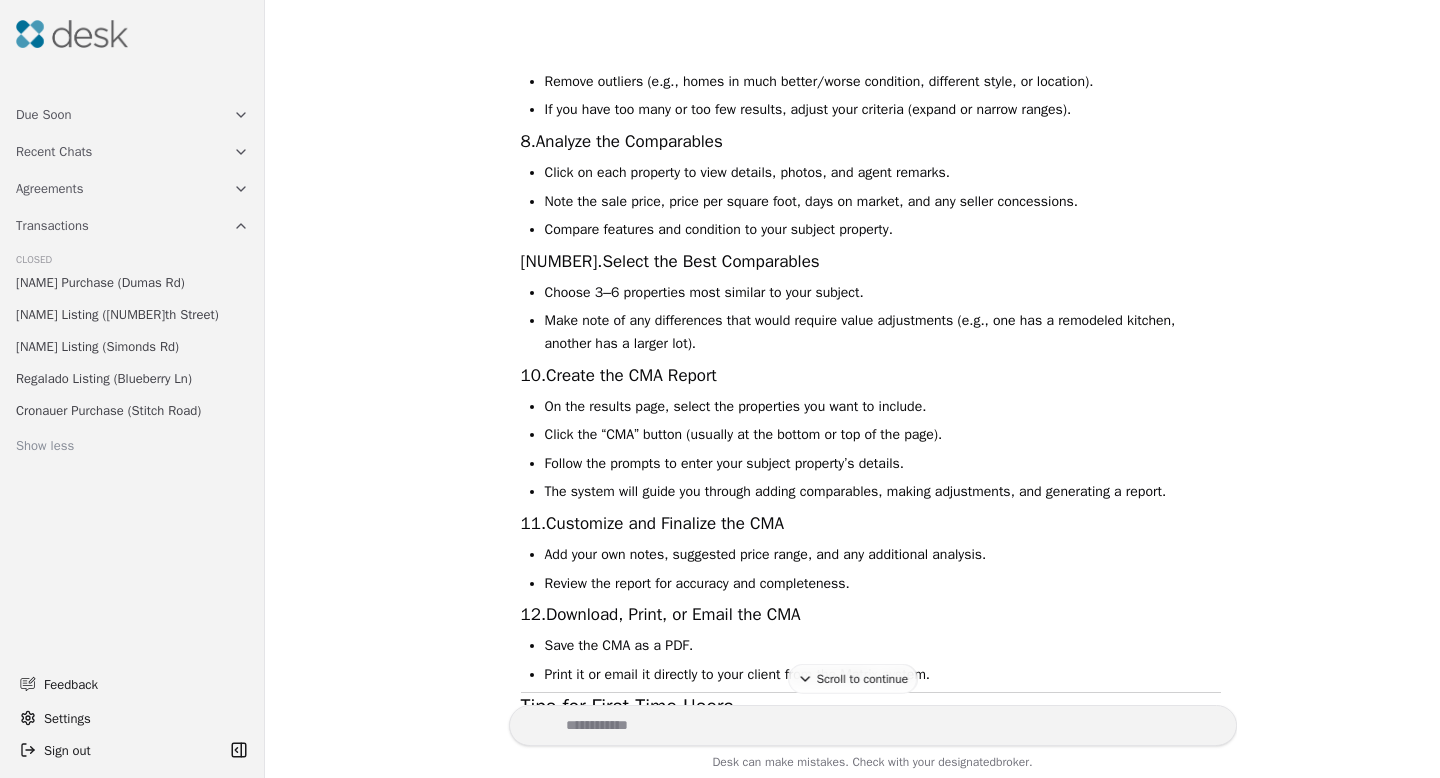 click at bounding box center (873, 725) 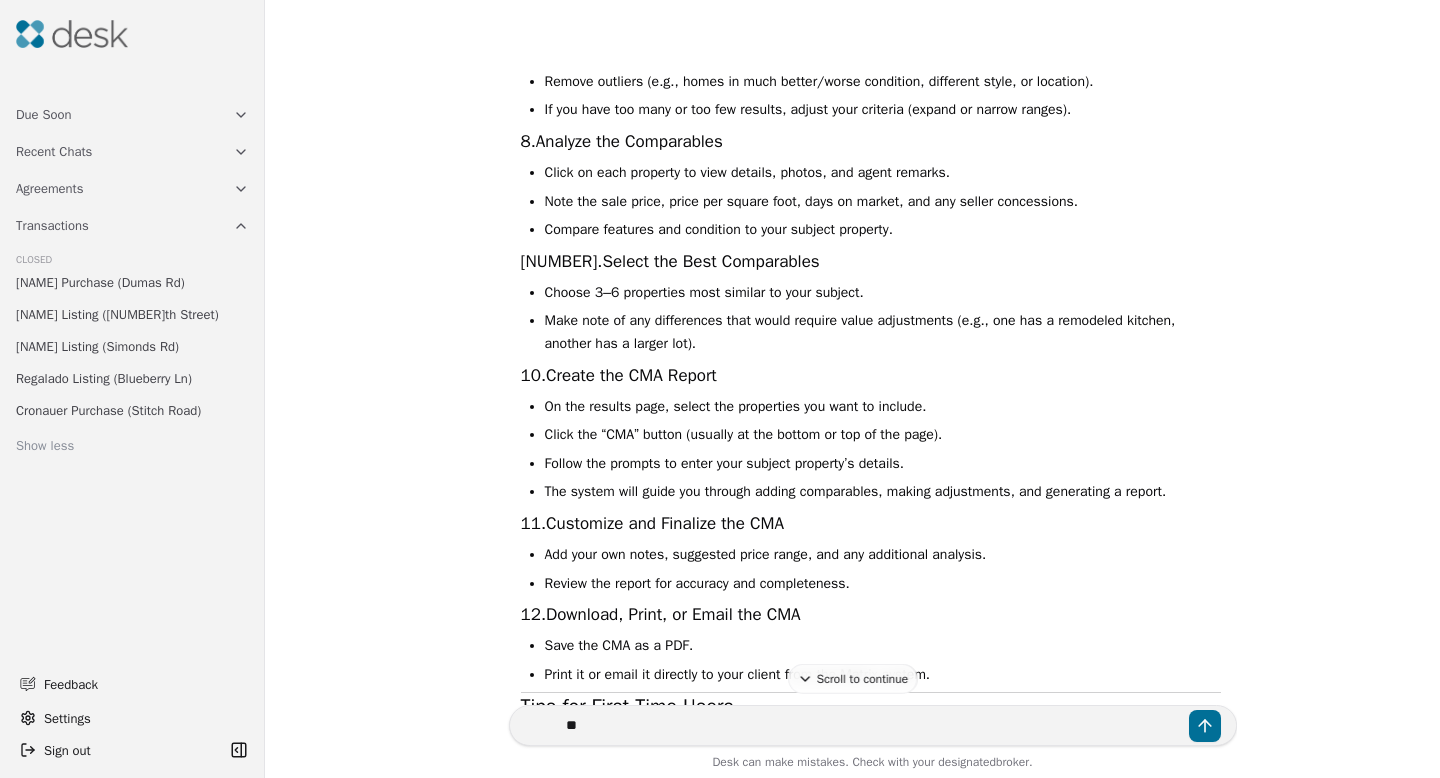 type on "*" 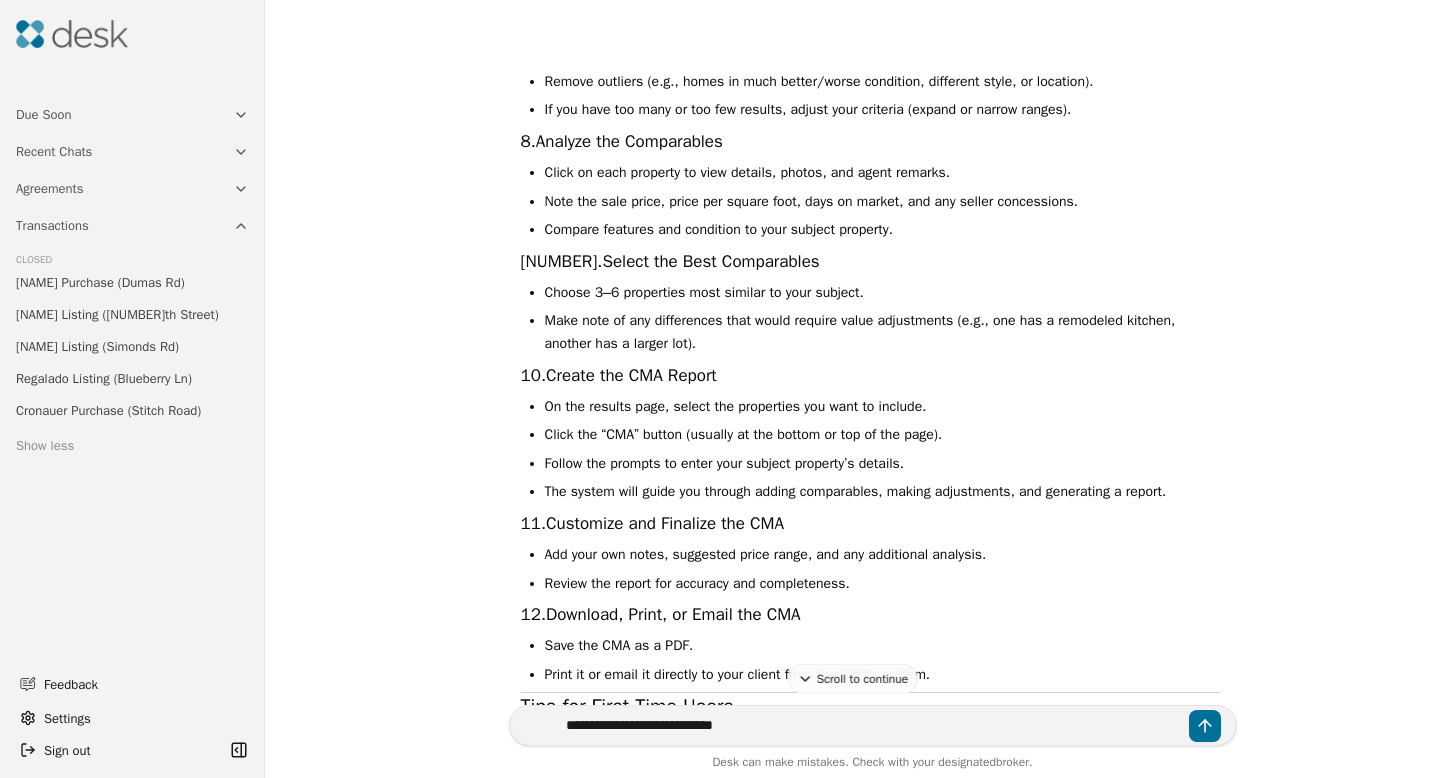 type on "**********" 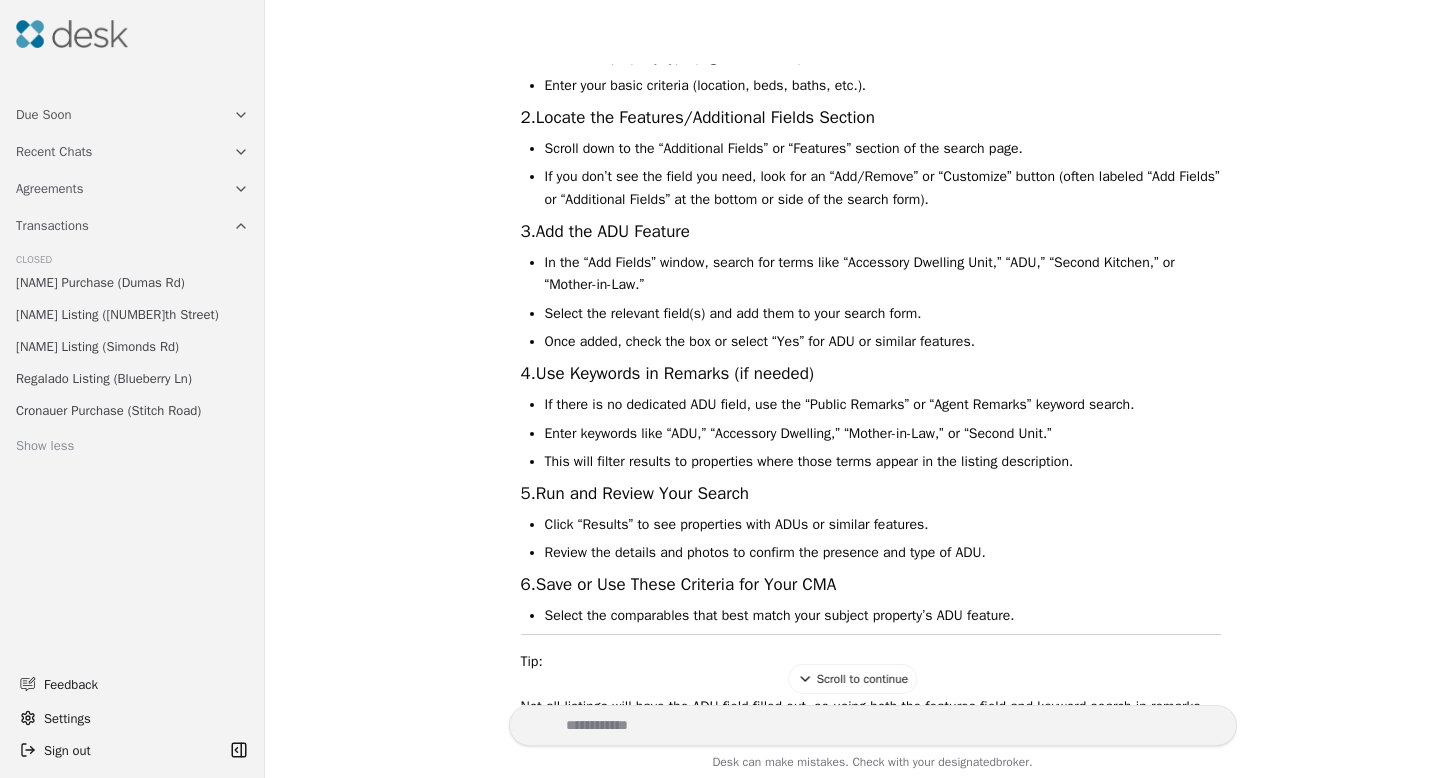 scroll, scrollTop: 7210, scrollLeft: 0, axis: vertical 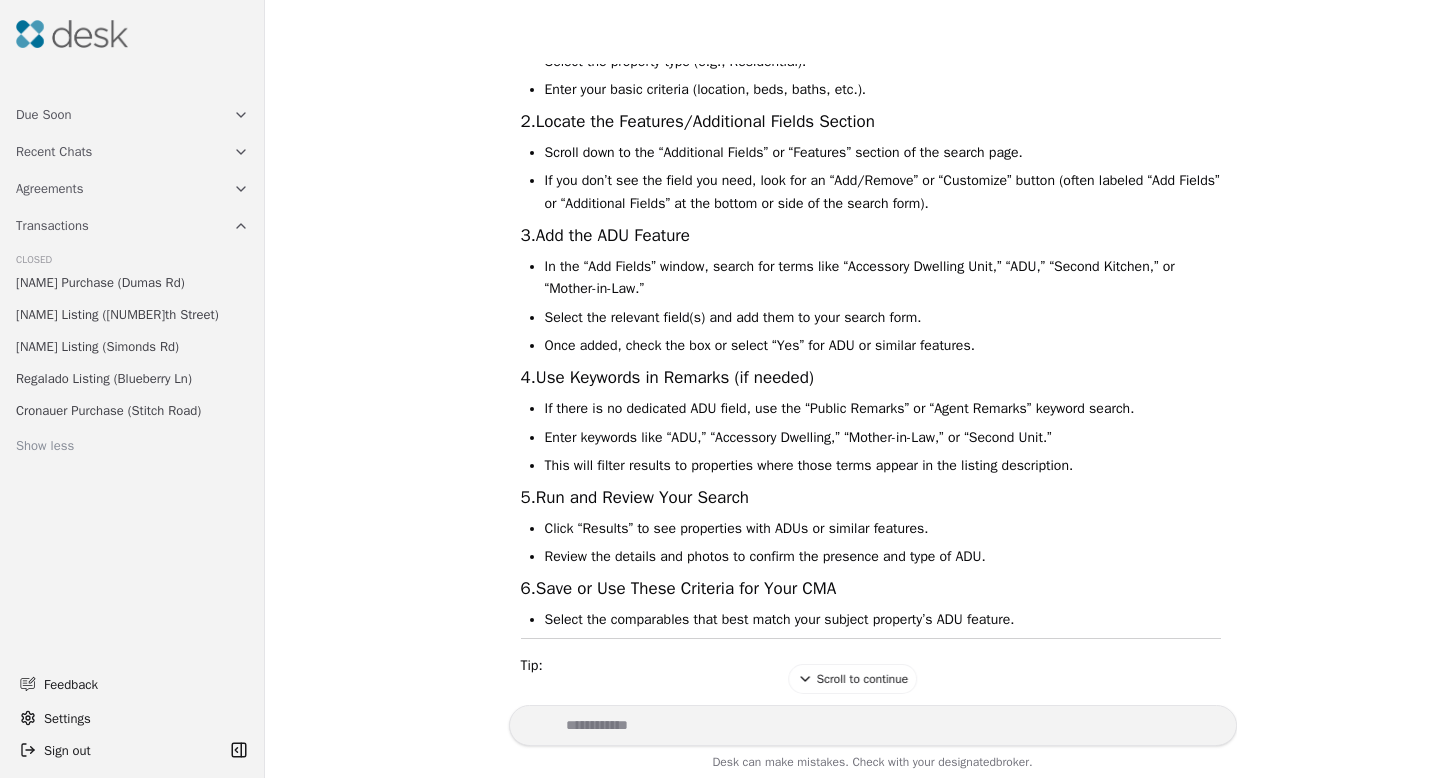 click at bounding box center [873, 725] 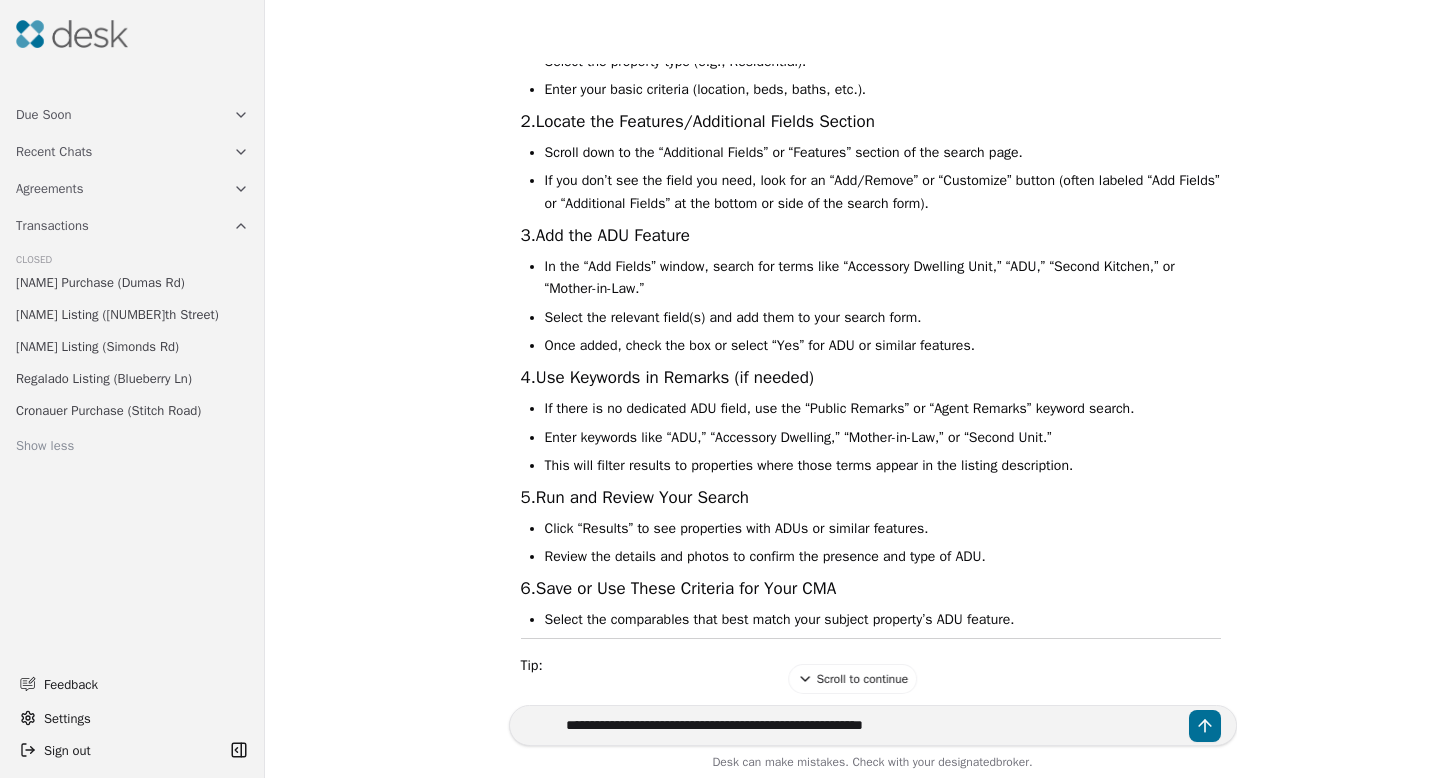 type on "**********" 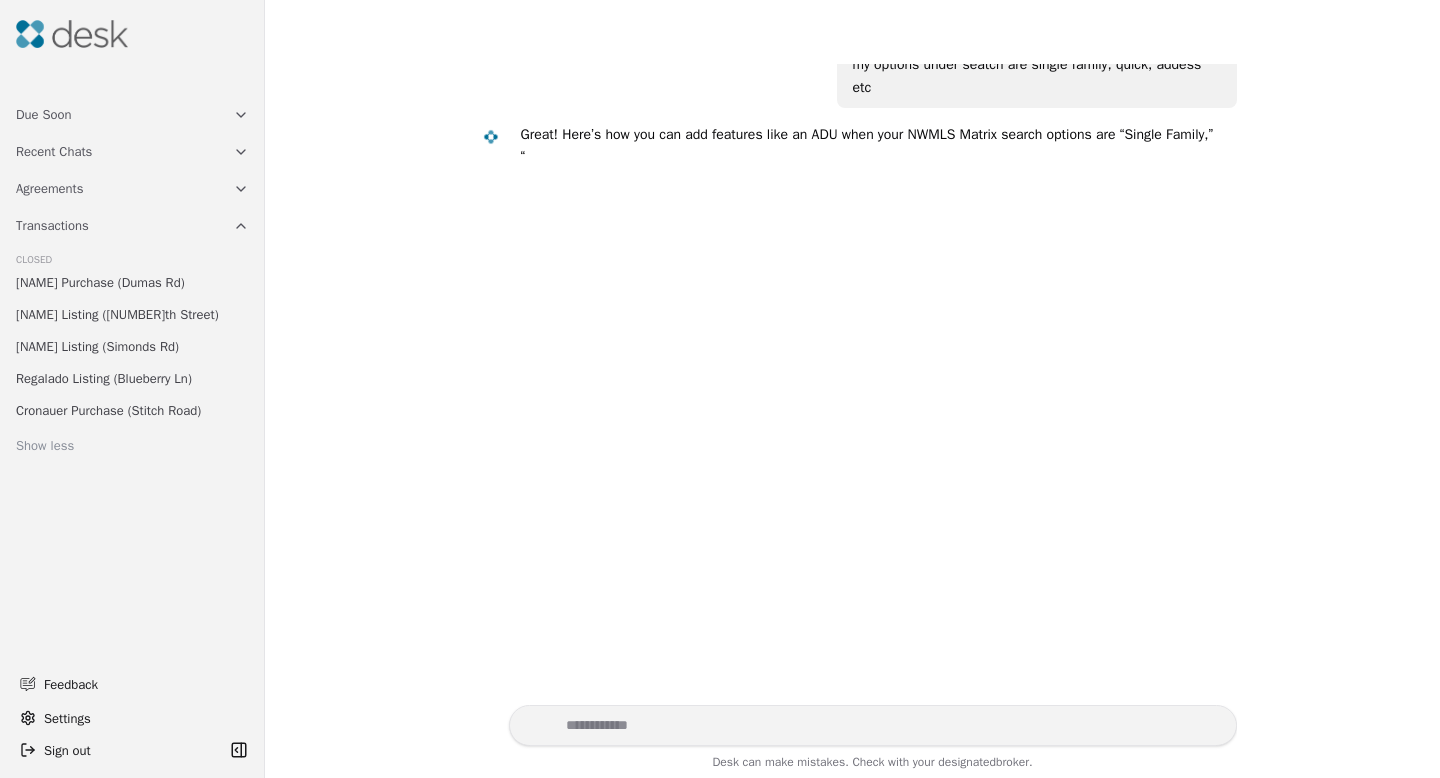 scroll, scrollTop: 8069, scrollLeft: 0, axis: vertical 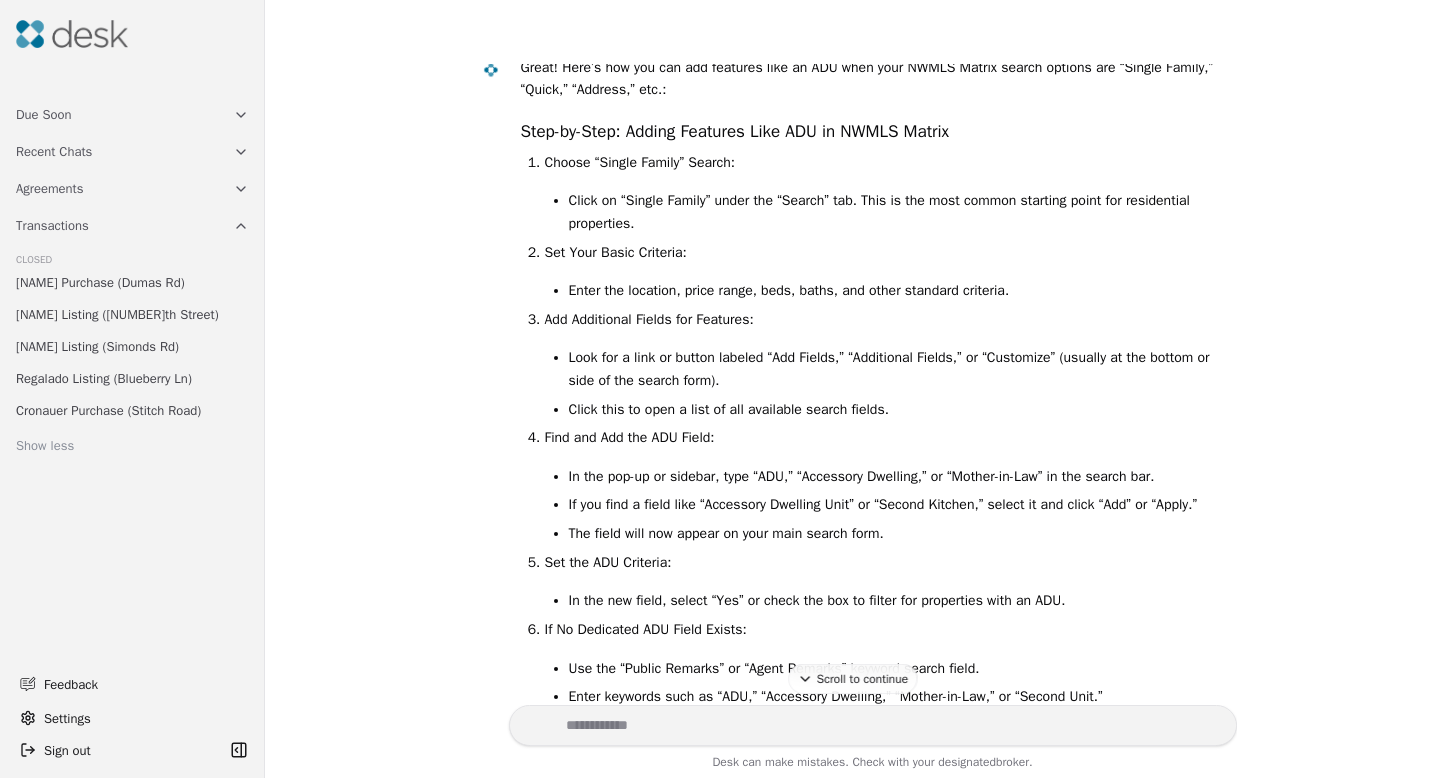 click at bounding box center [873, 725] 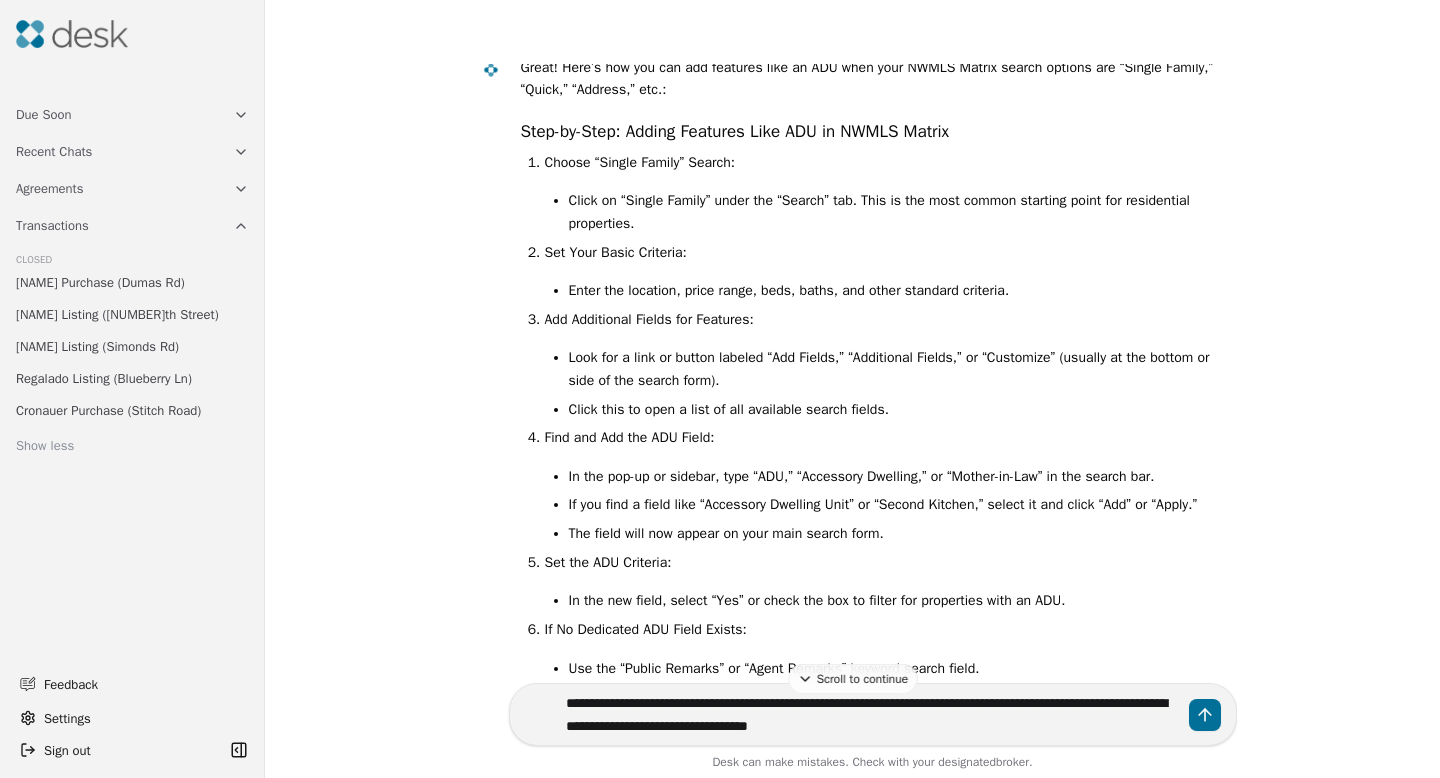 type on "**********" 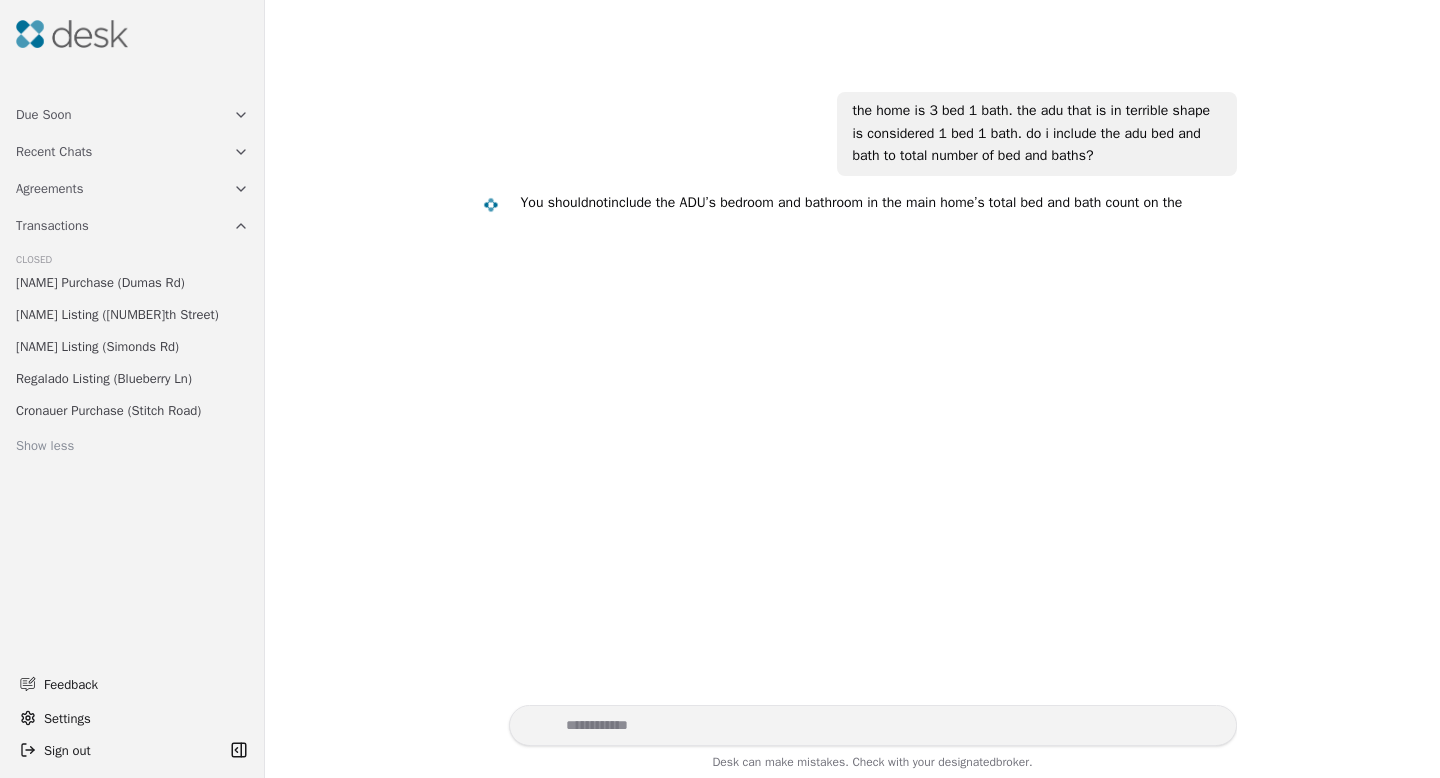 scroll, scrollTop: 9100, scrollLeft: 0, axis: vertical 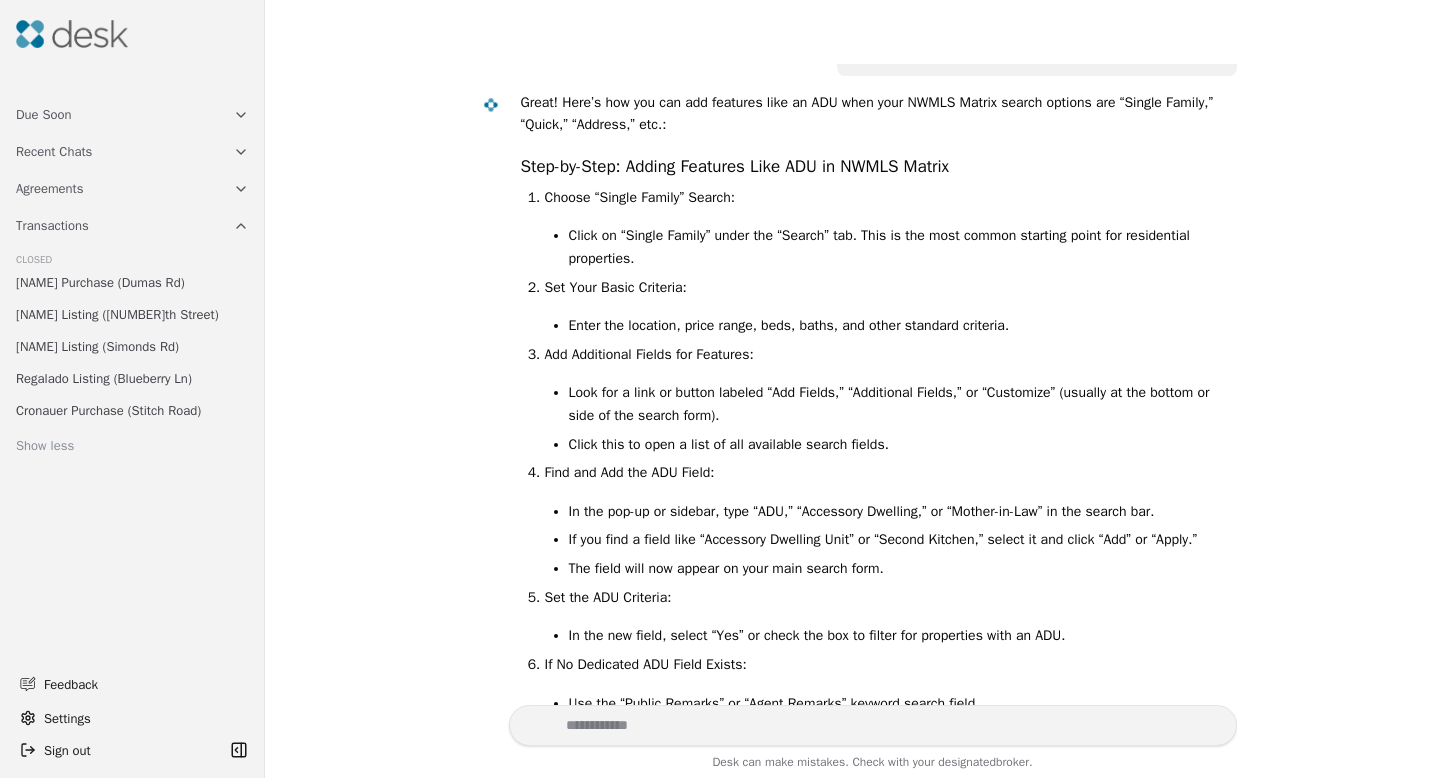 click at bounding box center [873, 725] 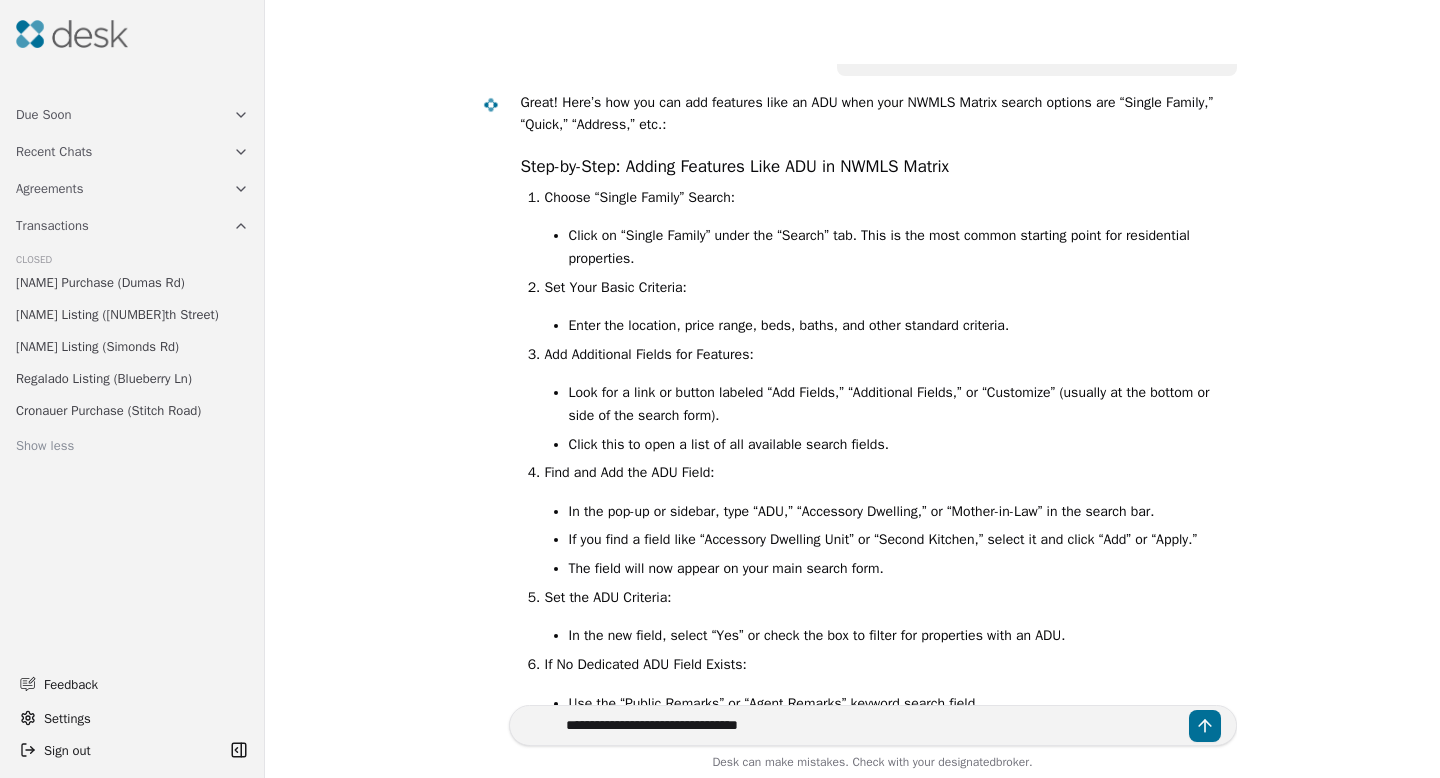 type on "**********" 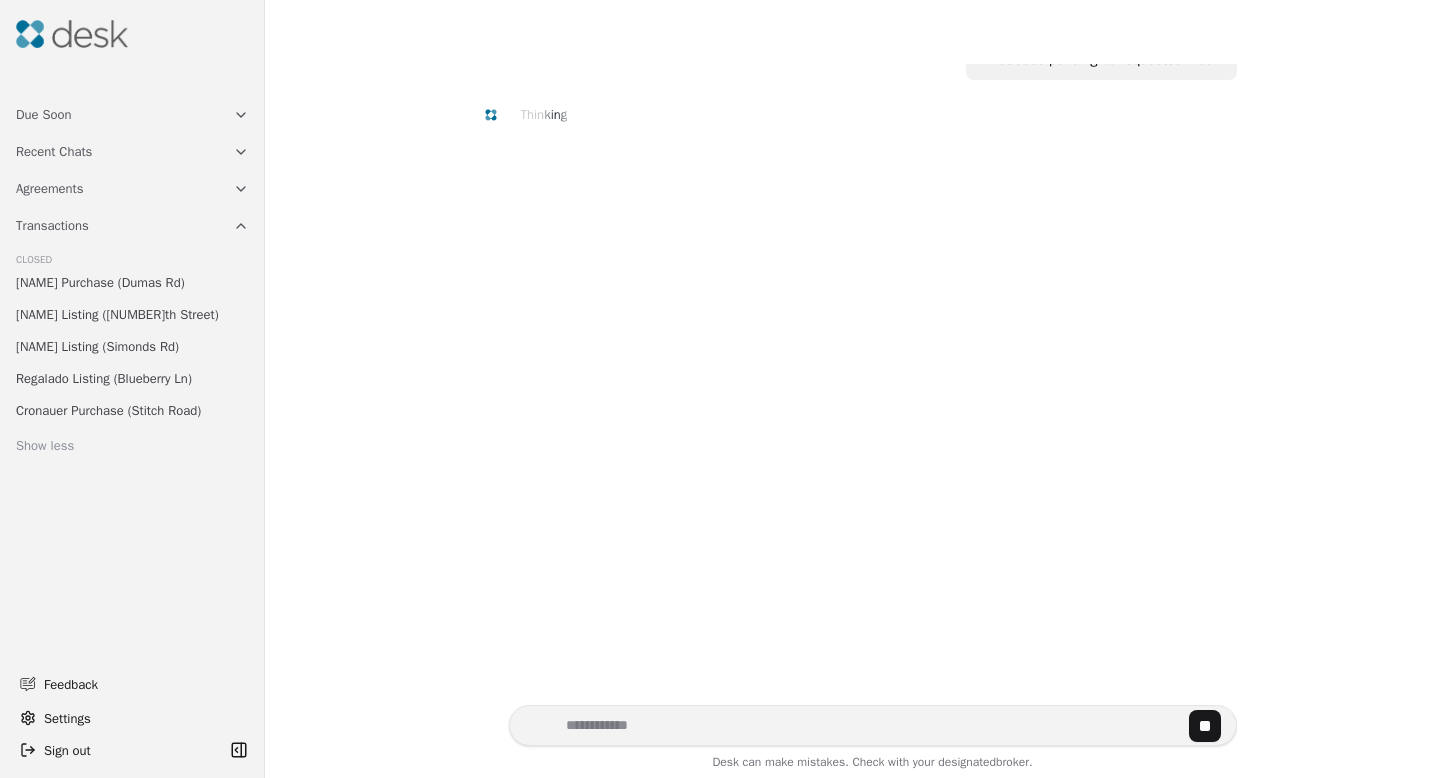 scroll, scrollTop: 9592, scrollLeft: 0, axis: vertical 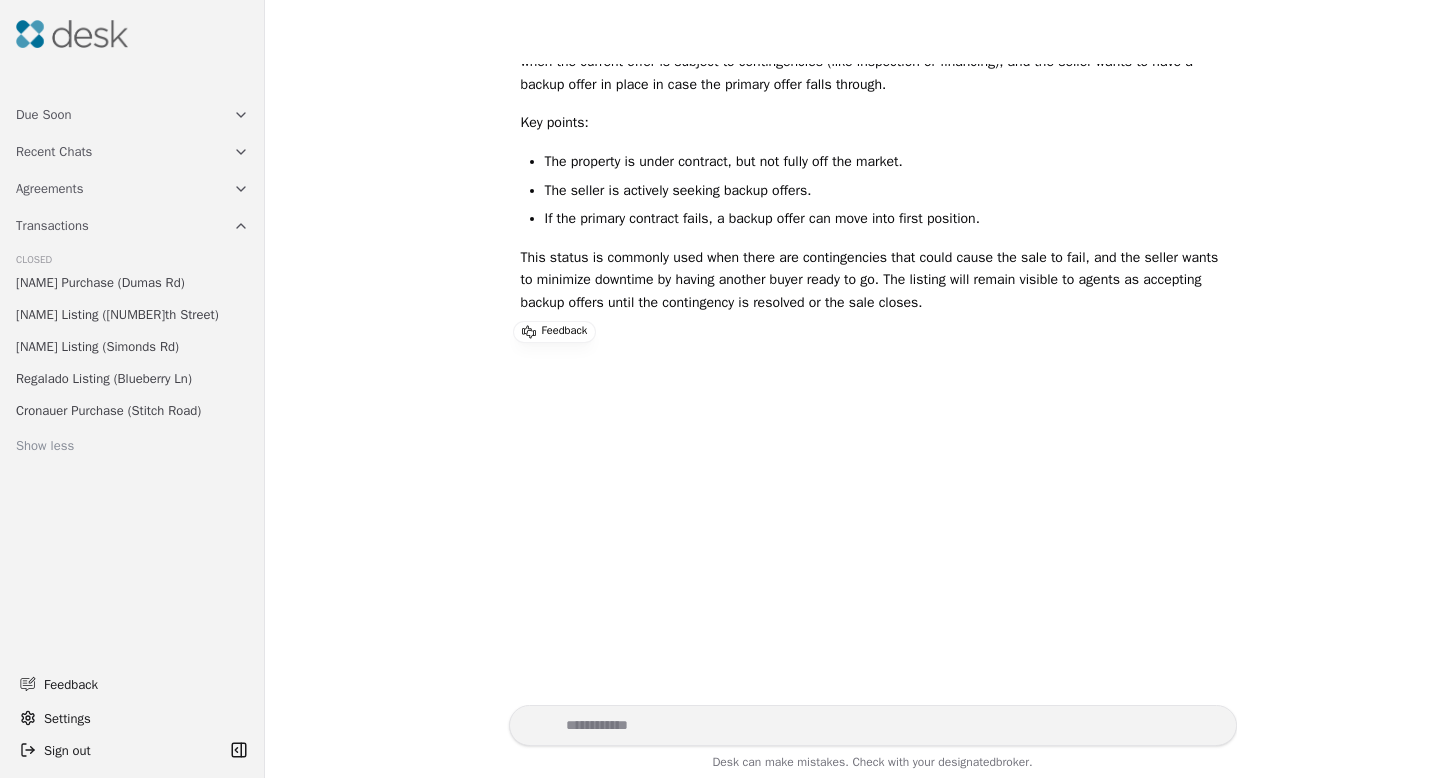 click at bounding box center (873, 725) 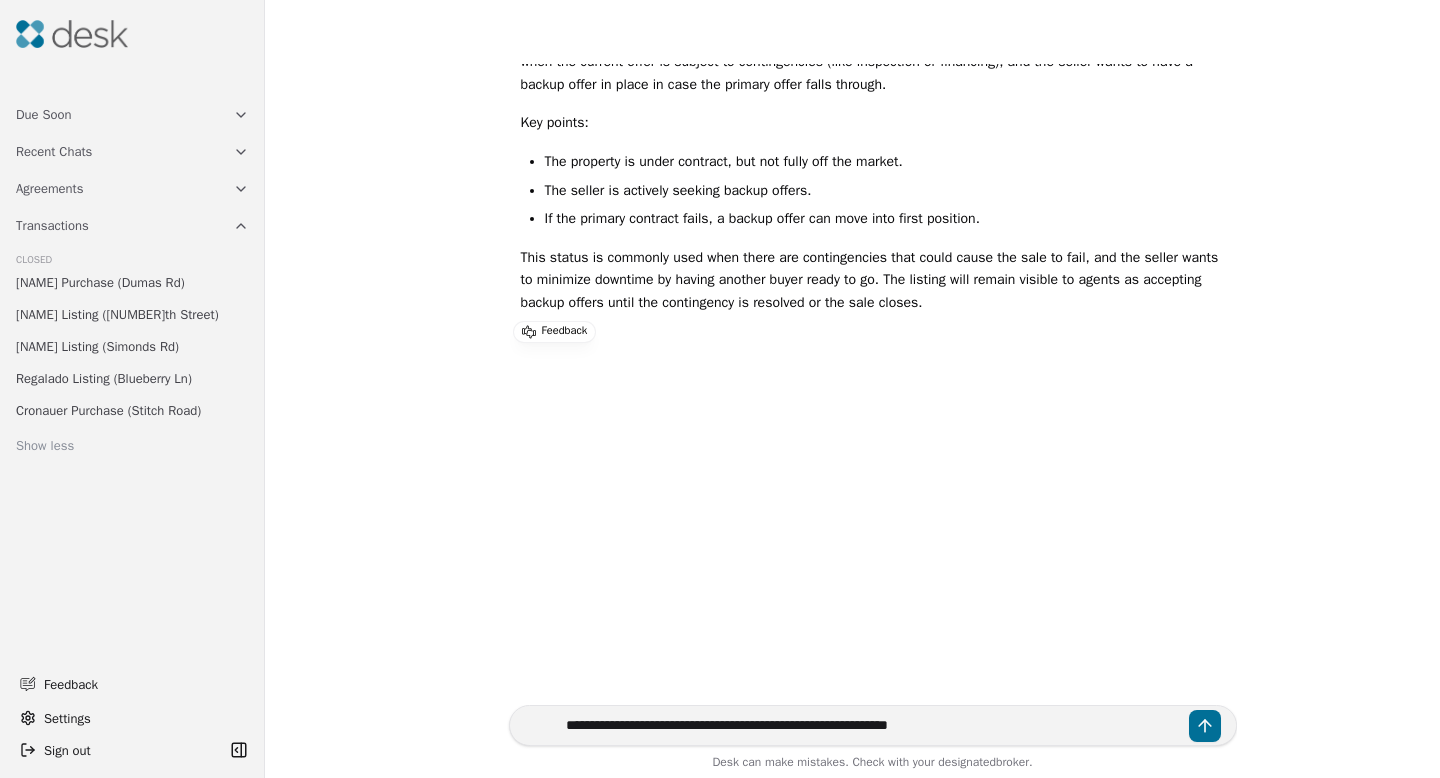 type on "**********" 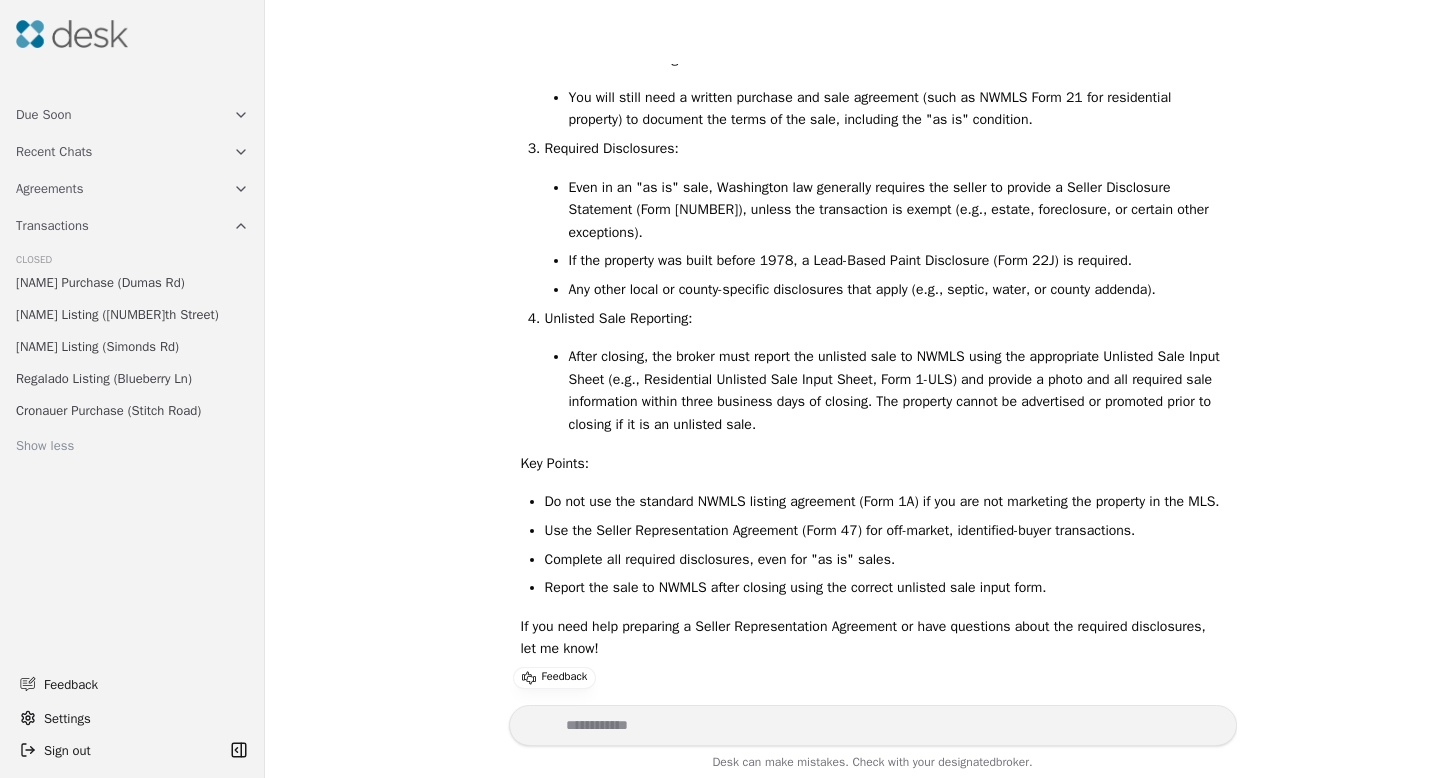 scroll, scrollTop: 10315, scrollLeft: 0, axis: vertical 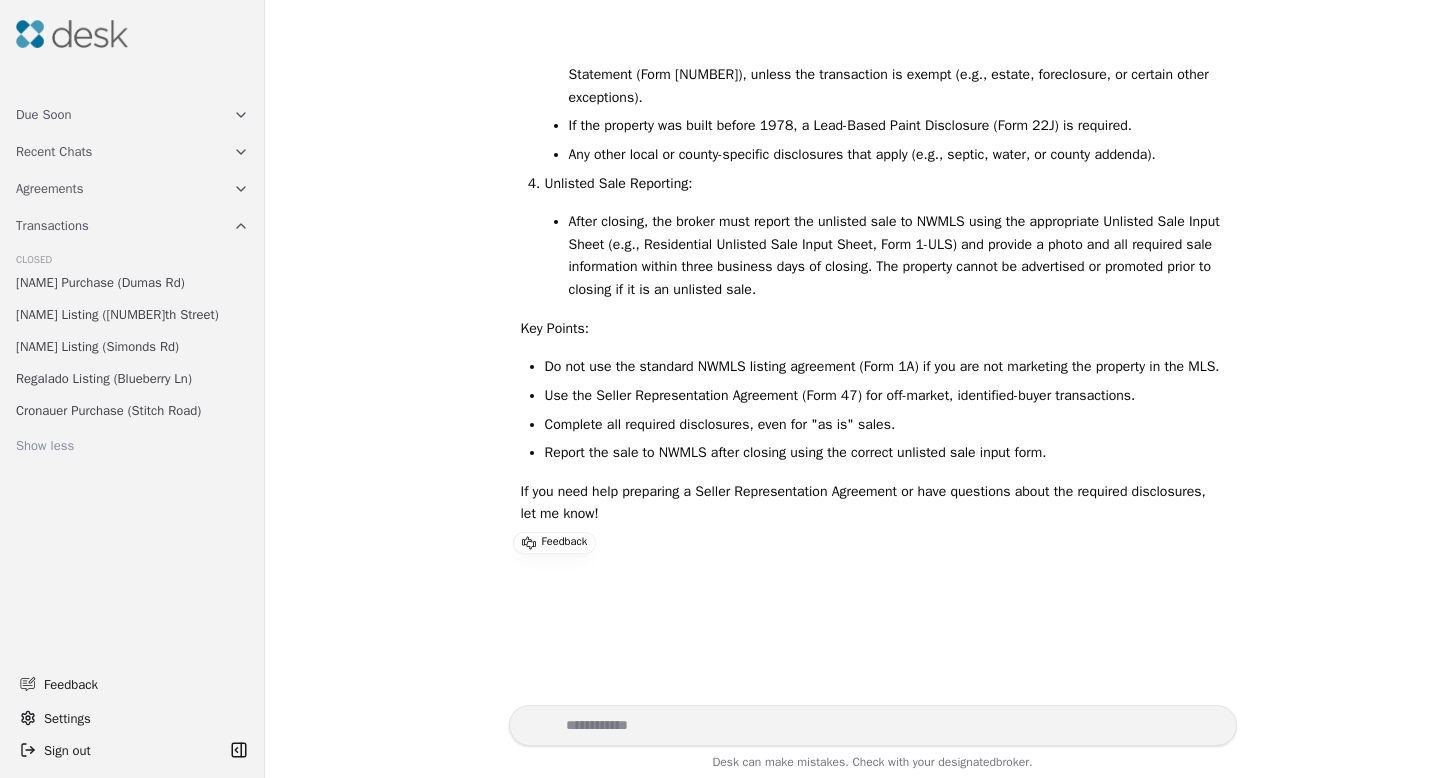 click at bounding box center [873, 725] 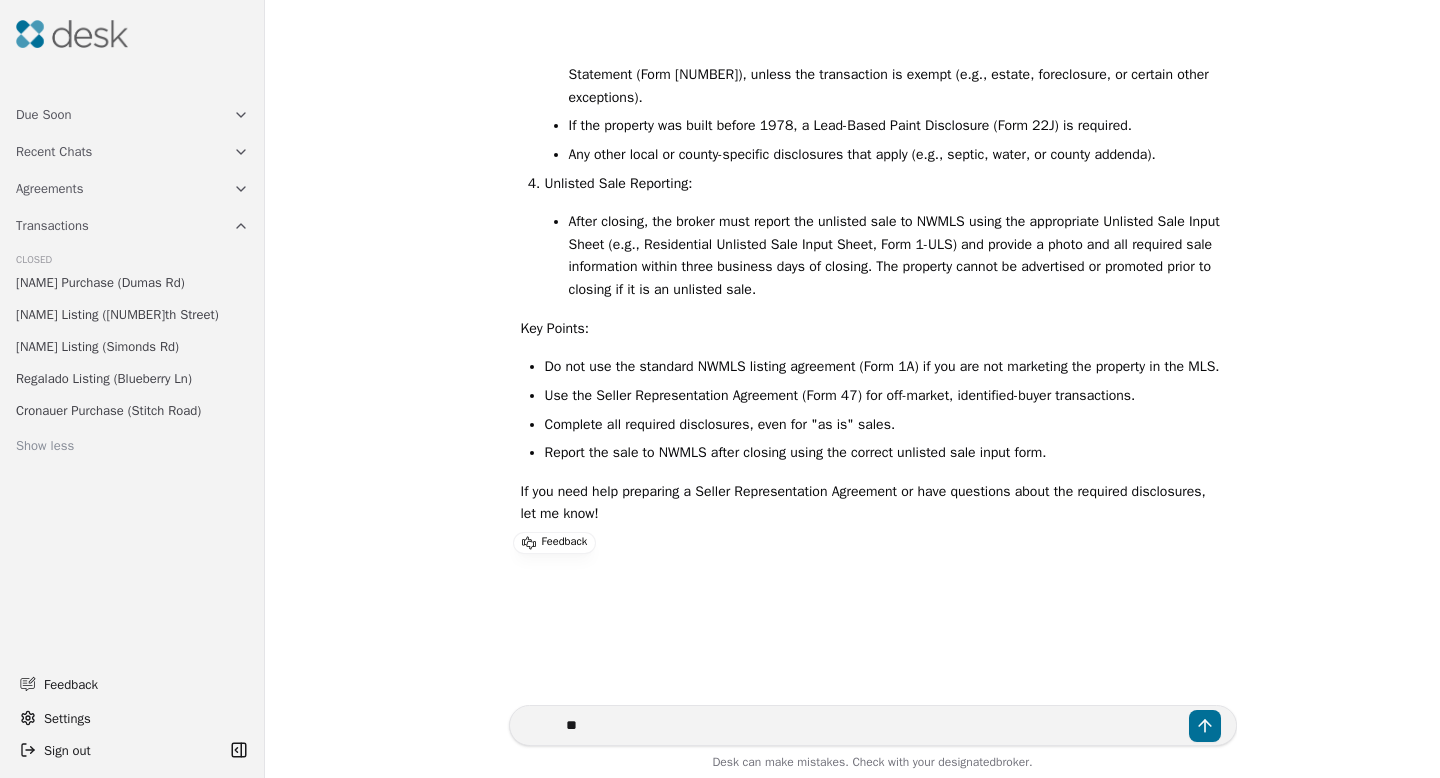type on "*" 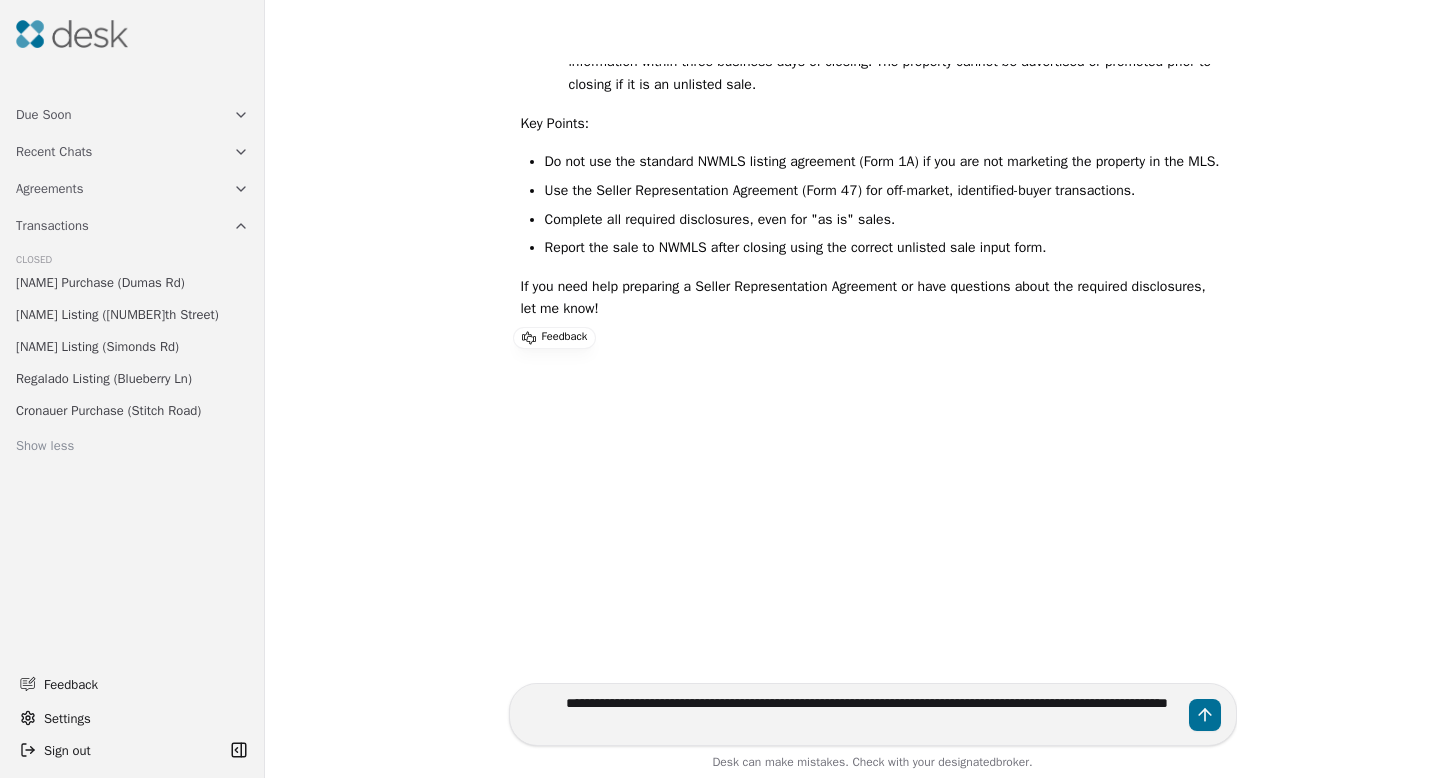 scroll, scrollTop: 10531, scrollLeft: 0, axis: vertical 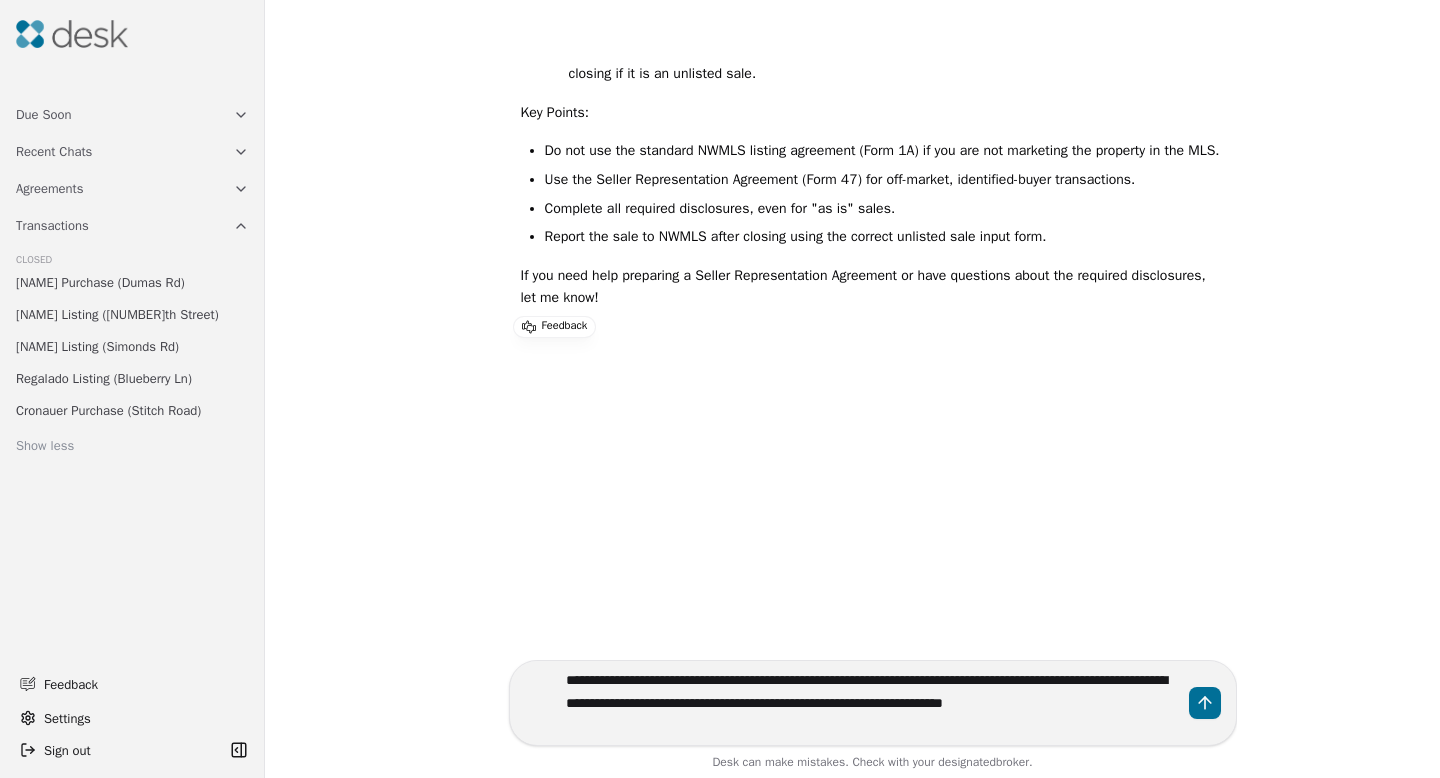 type on "**********" 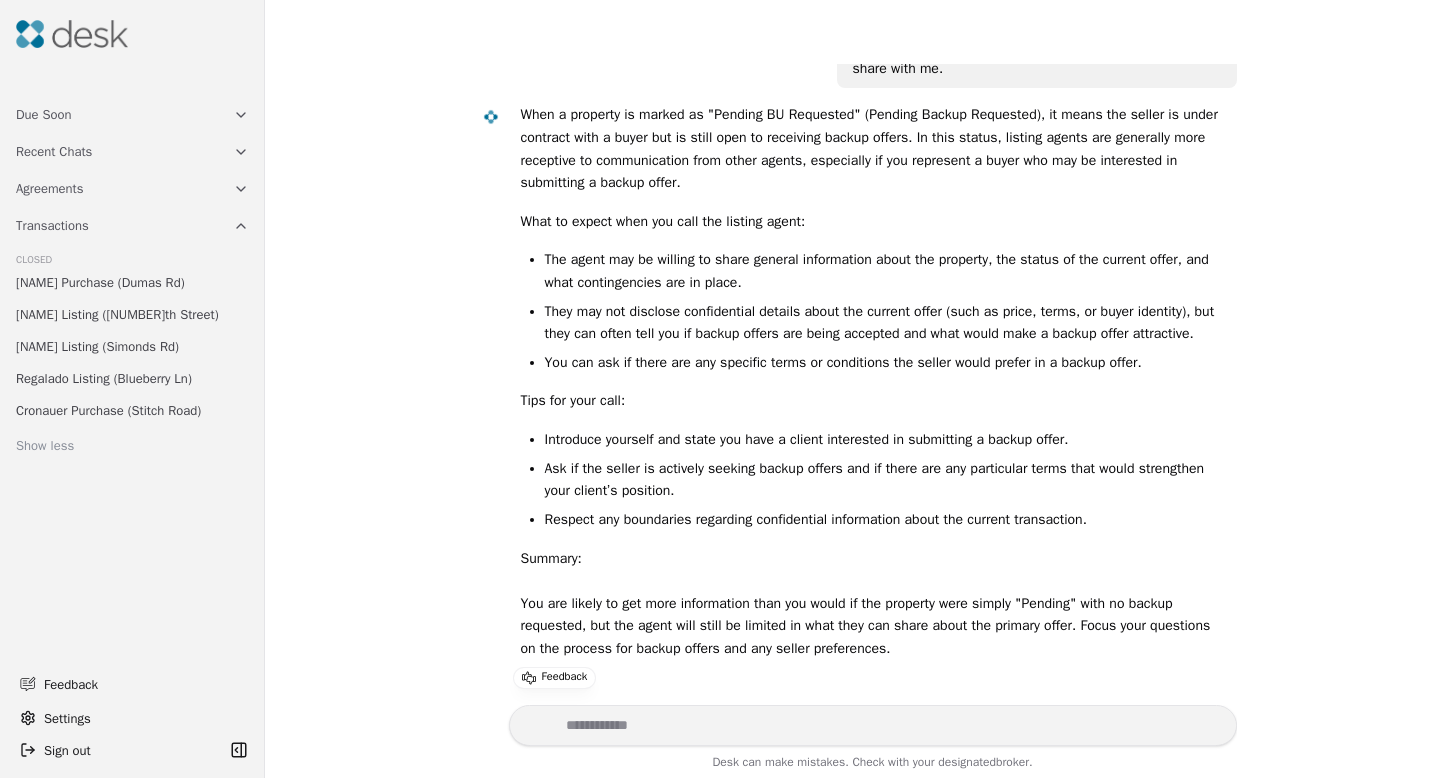 scroll, scrollTop: 11049, scrollLeft: 0, axis: vertical 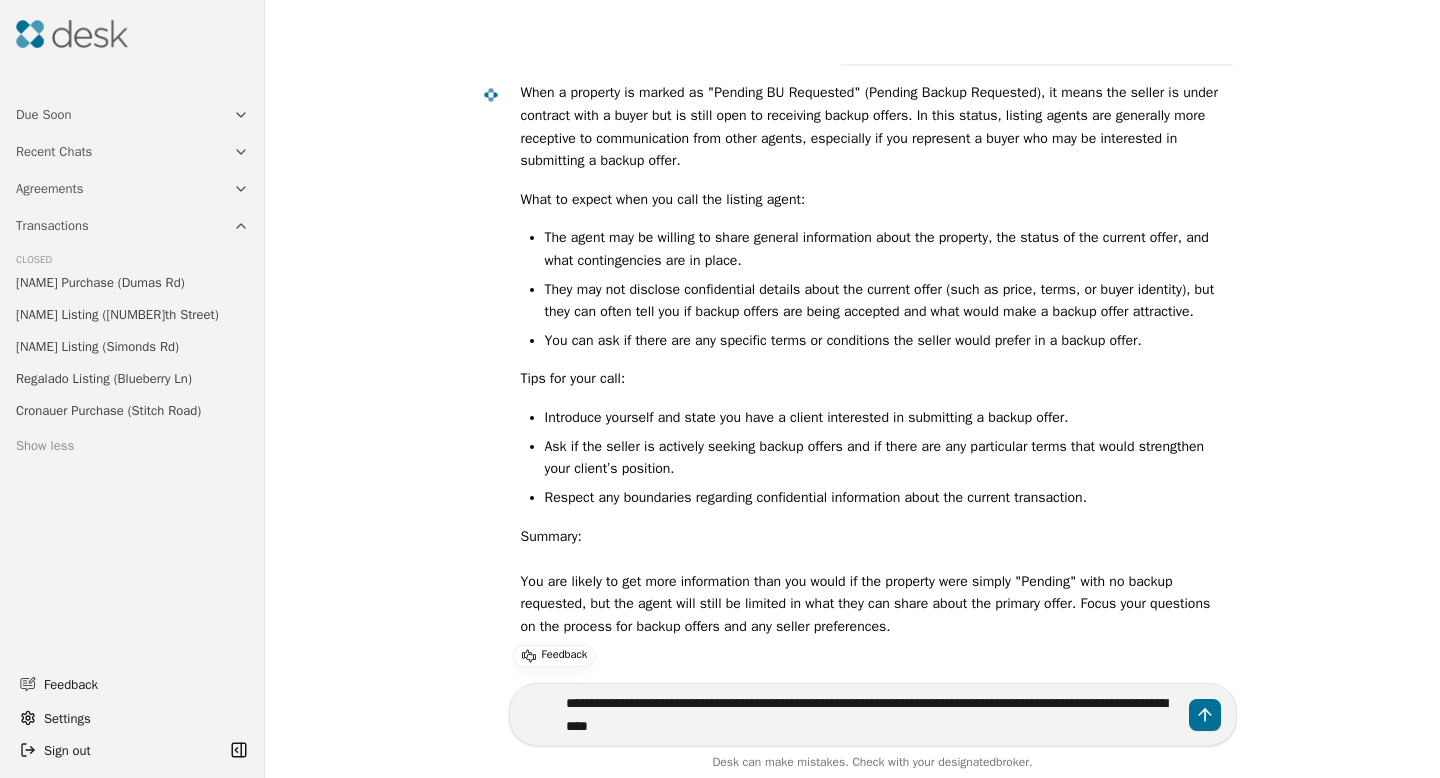 type on "**********" 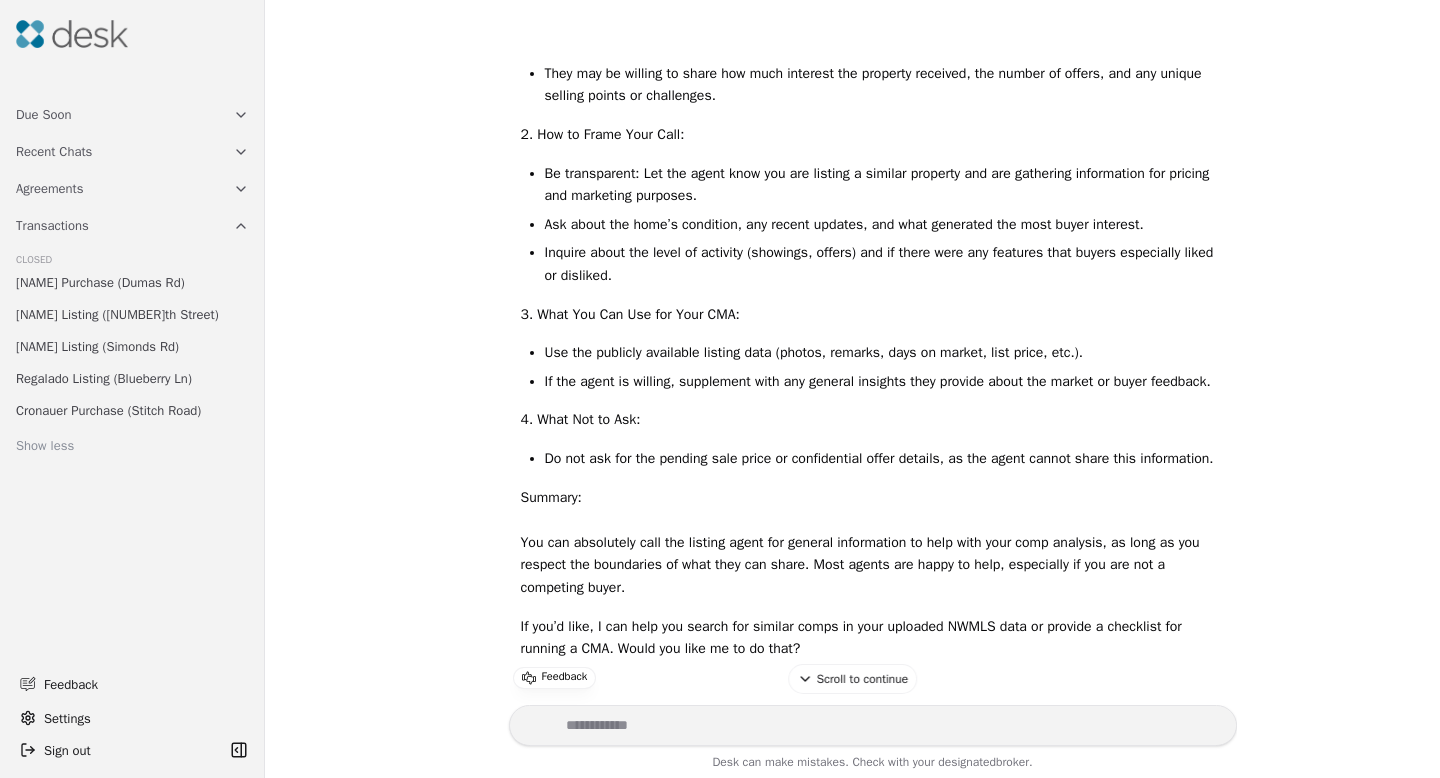 scroll, scrollTop: 12026, scrollLeft: 0, axis: vertical 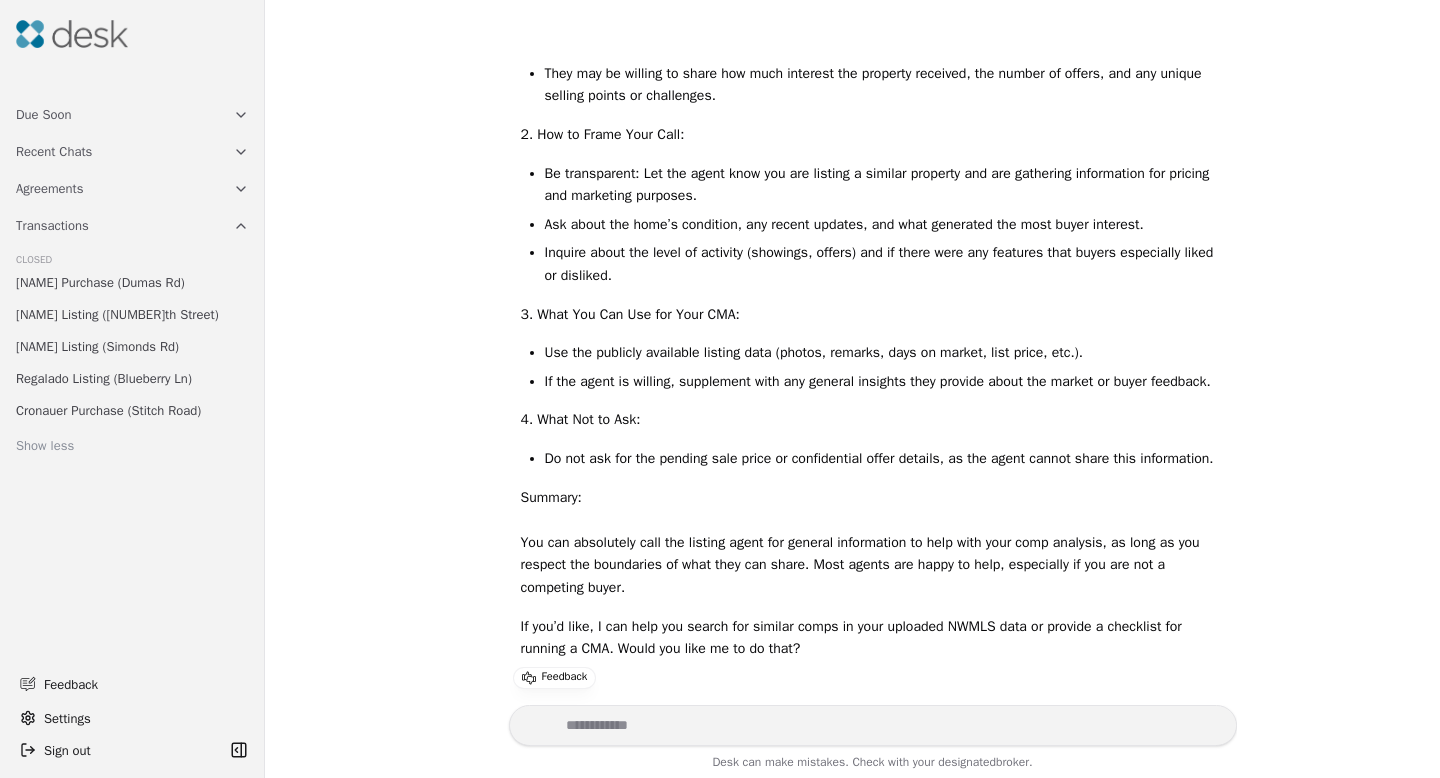 click at bounding box center (873, 725) 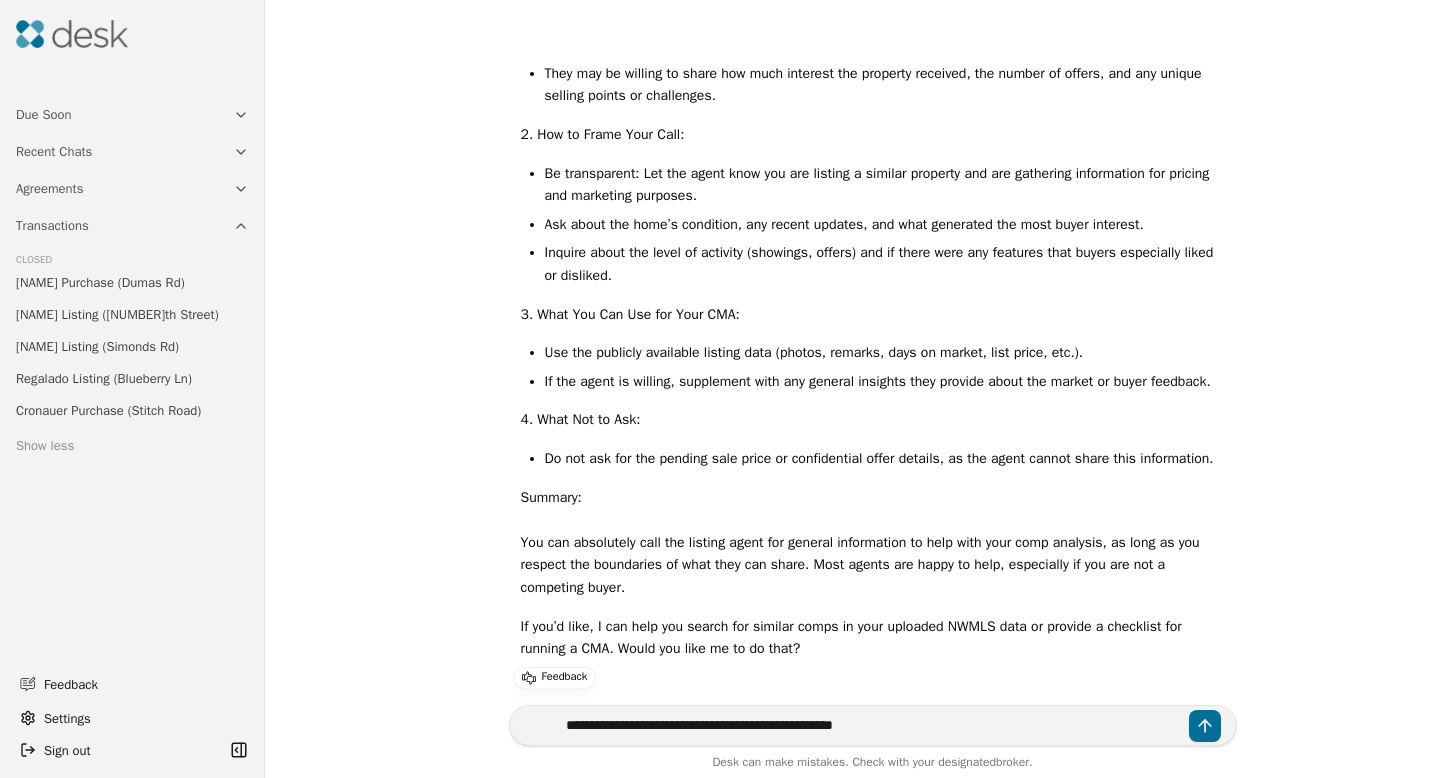 type on "**********" 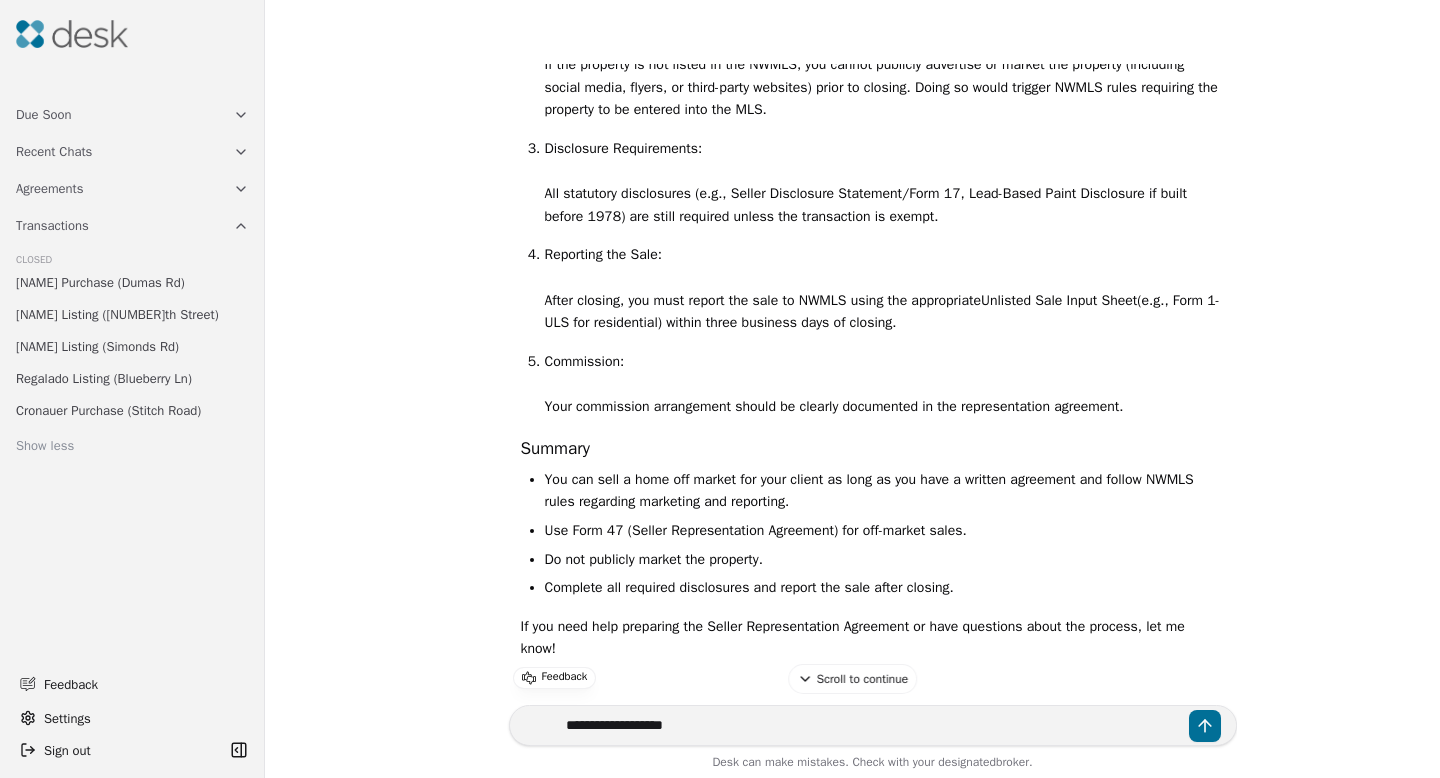 scroll, scrollTop: 13034, scrollLeft: 0, axis: vertical 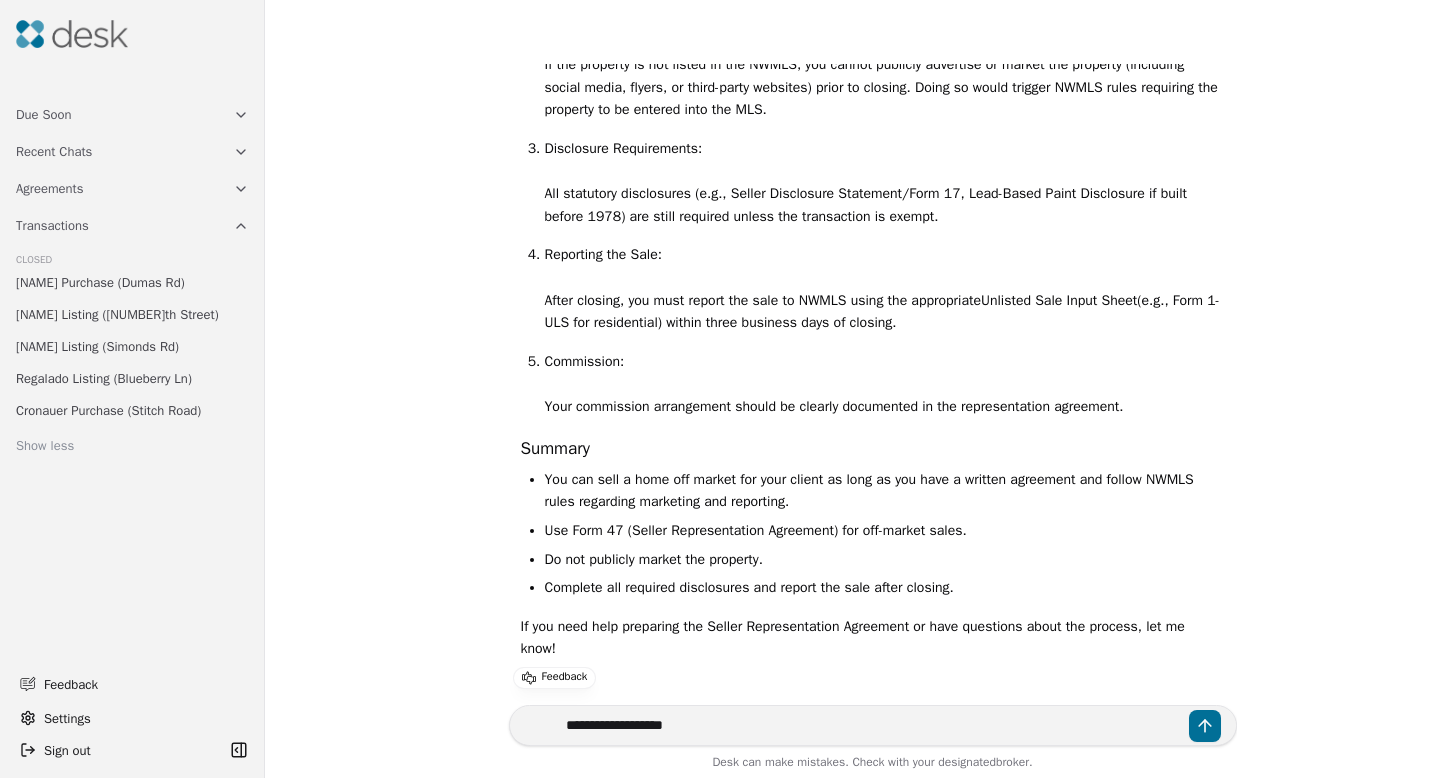 click on "**********" at bounding box center (873, 725) 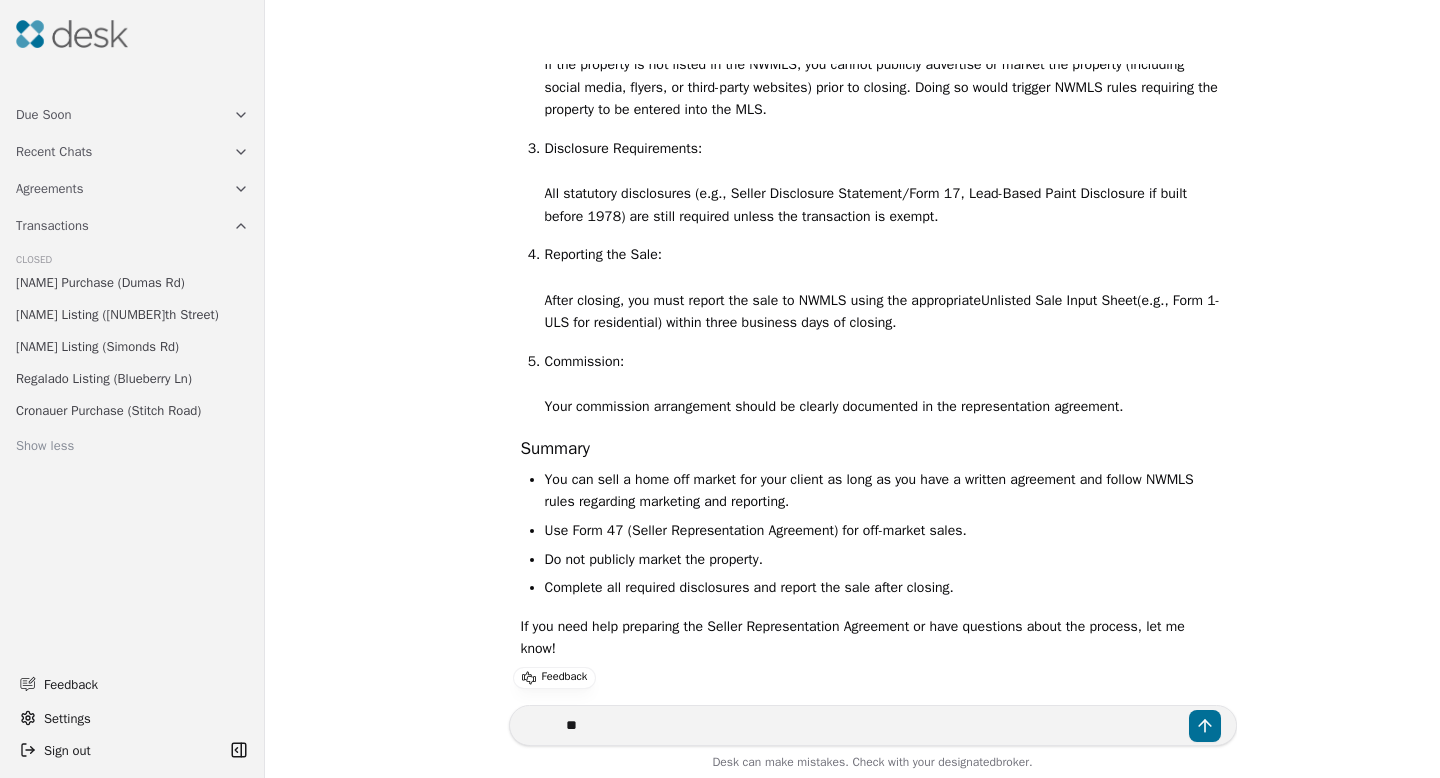 type on "*" 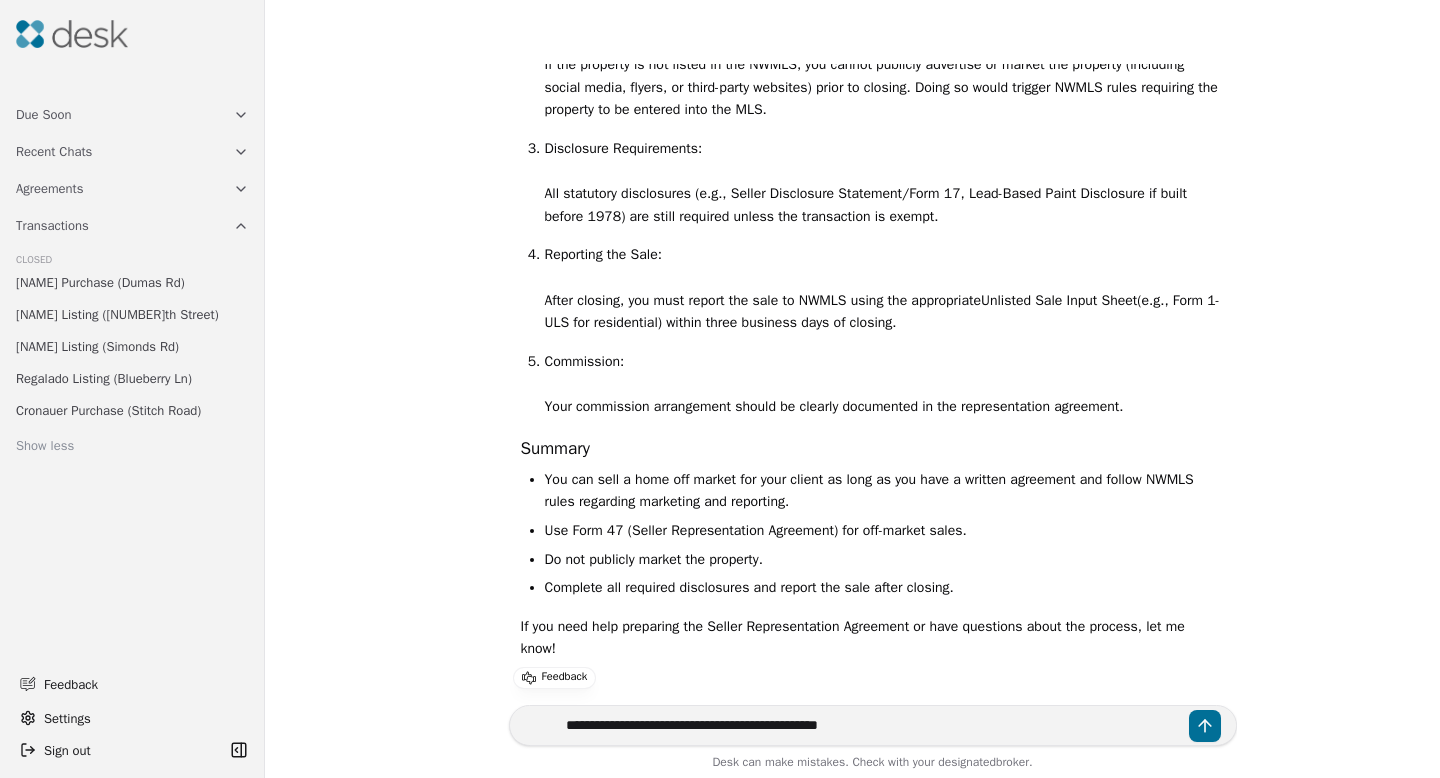 paste on "**********" 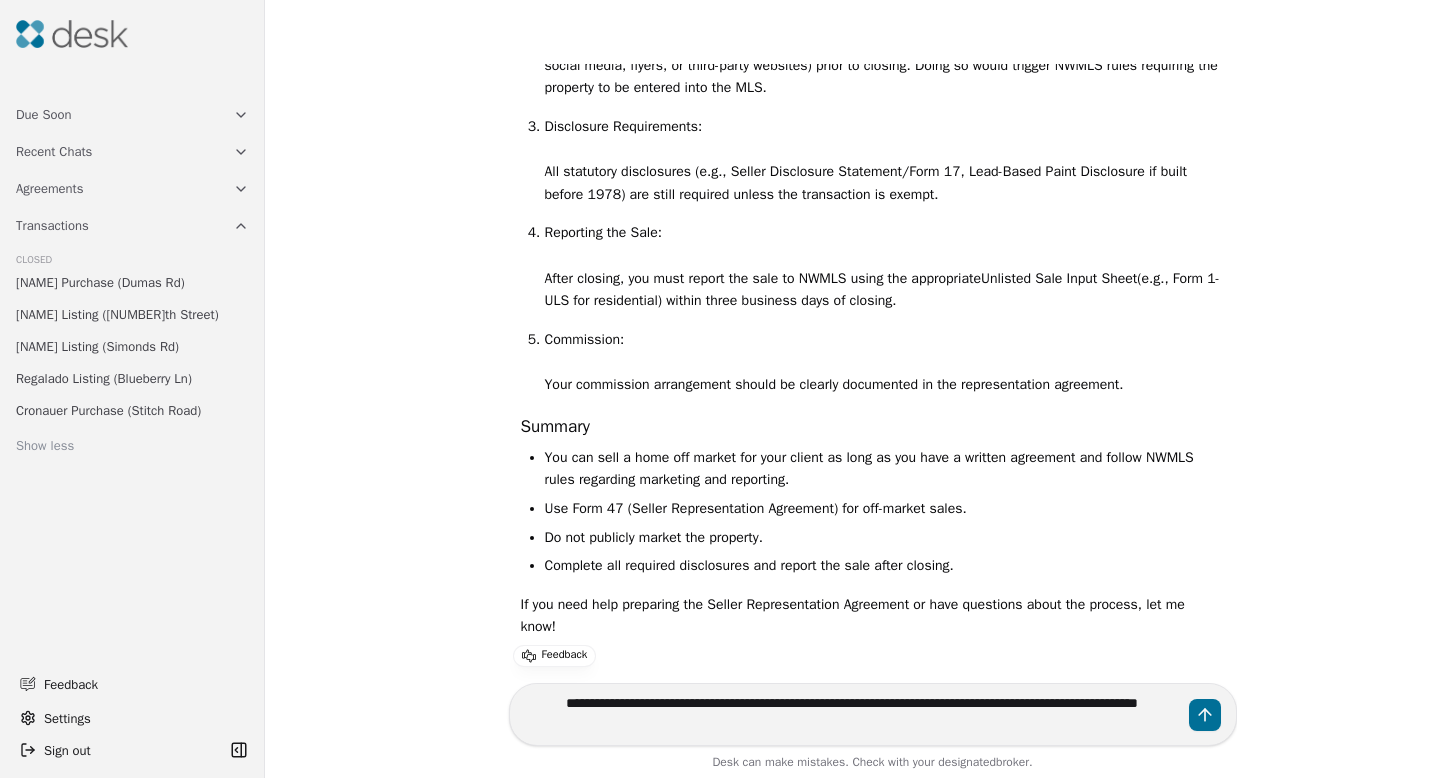 type on "**********" 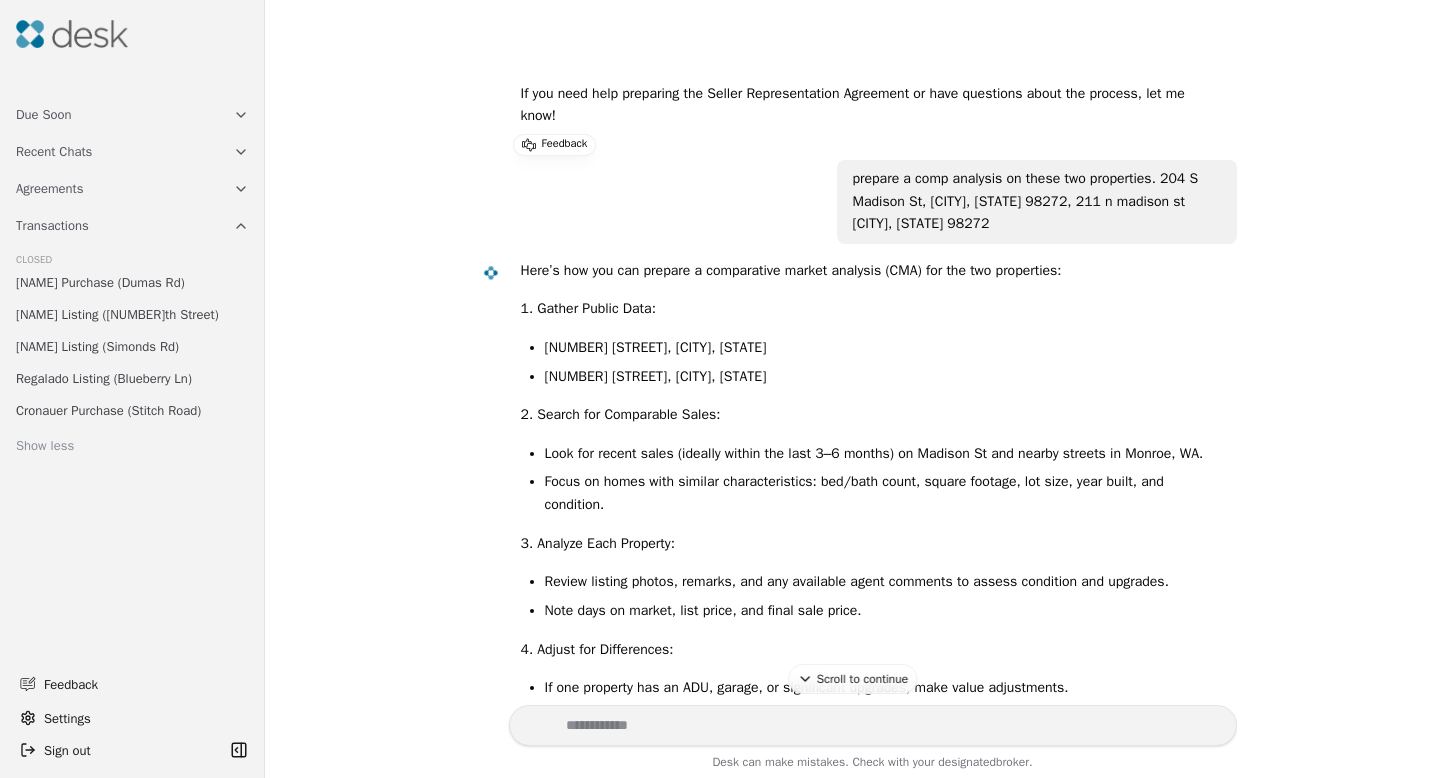 scroll, scrollTop: 13362, scrollLeft: 0, axis: vertical 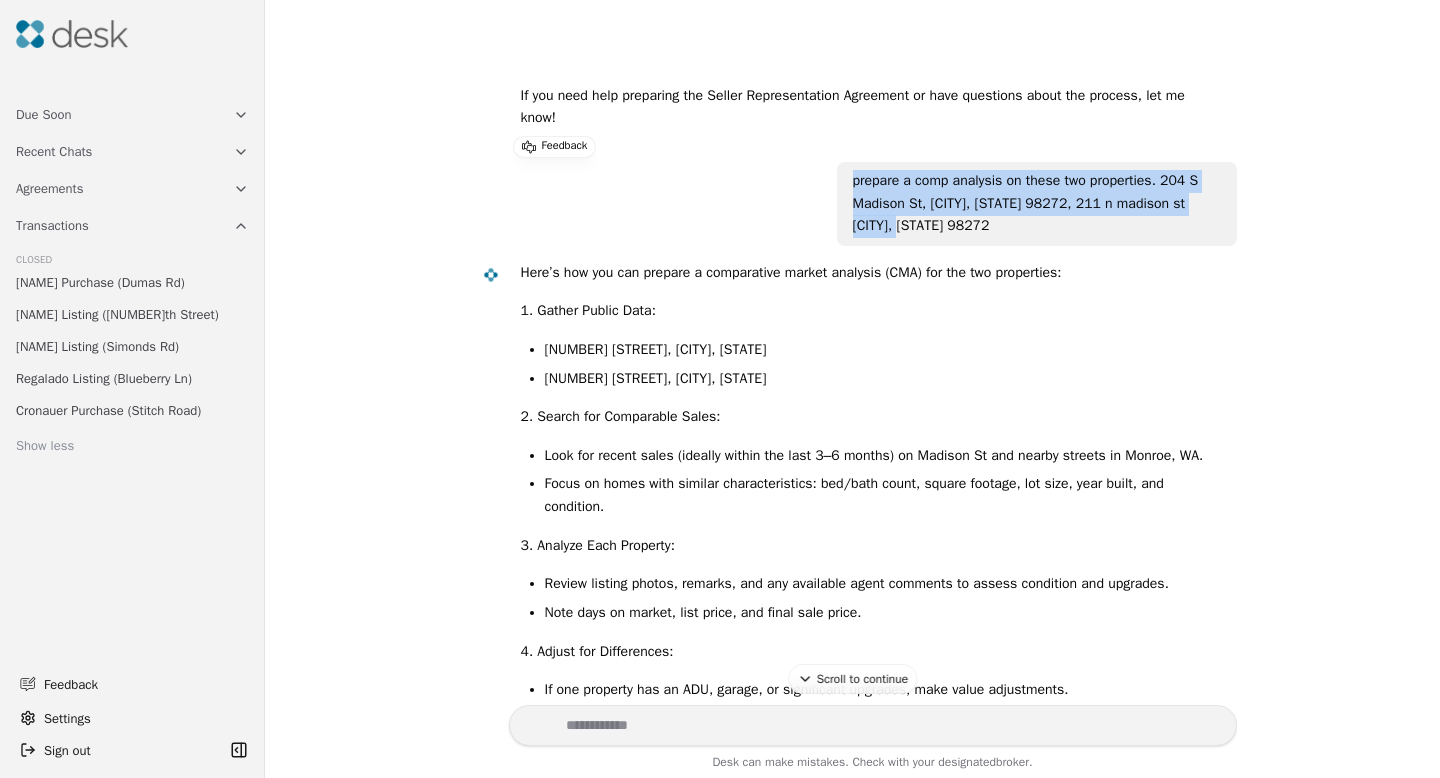 drag, startPoint x: 842, startPoint y: 379, endPoint x: 928, endPoint y: 434, distance: 102.0833 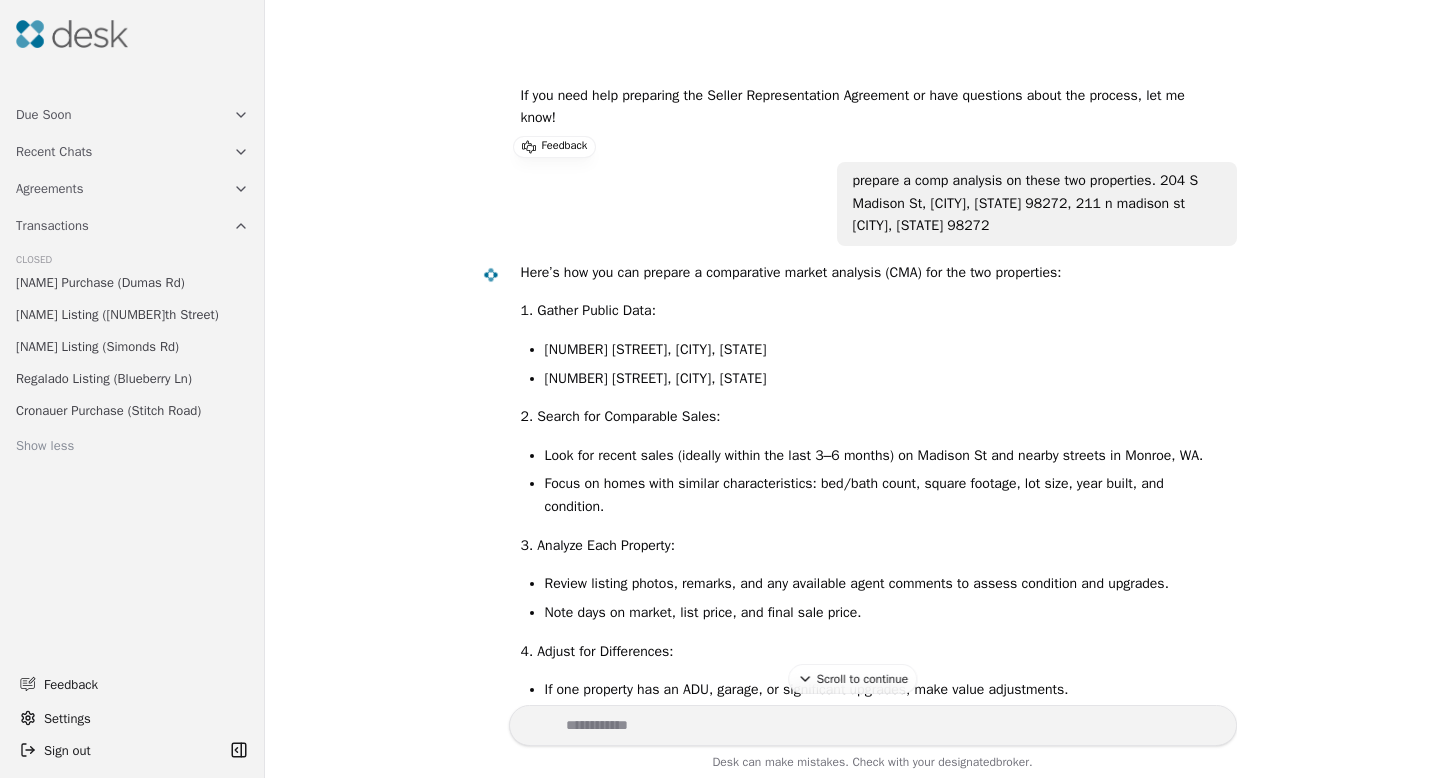 click at bounding box center (873, 725) 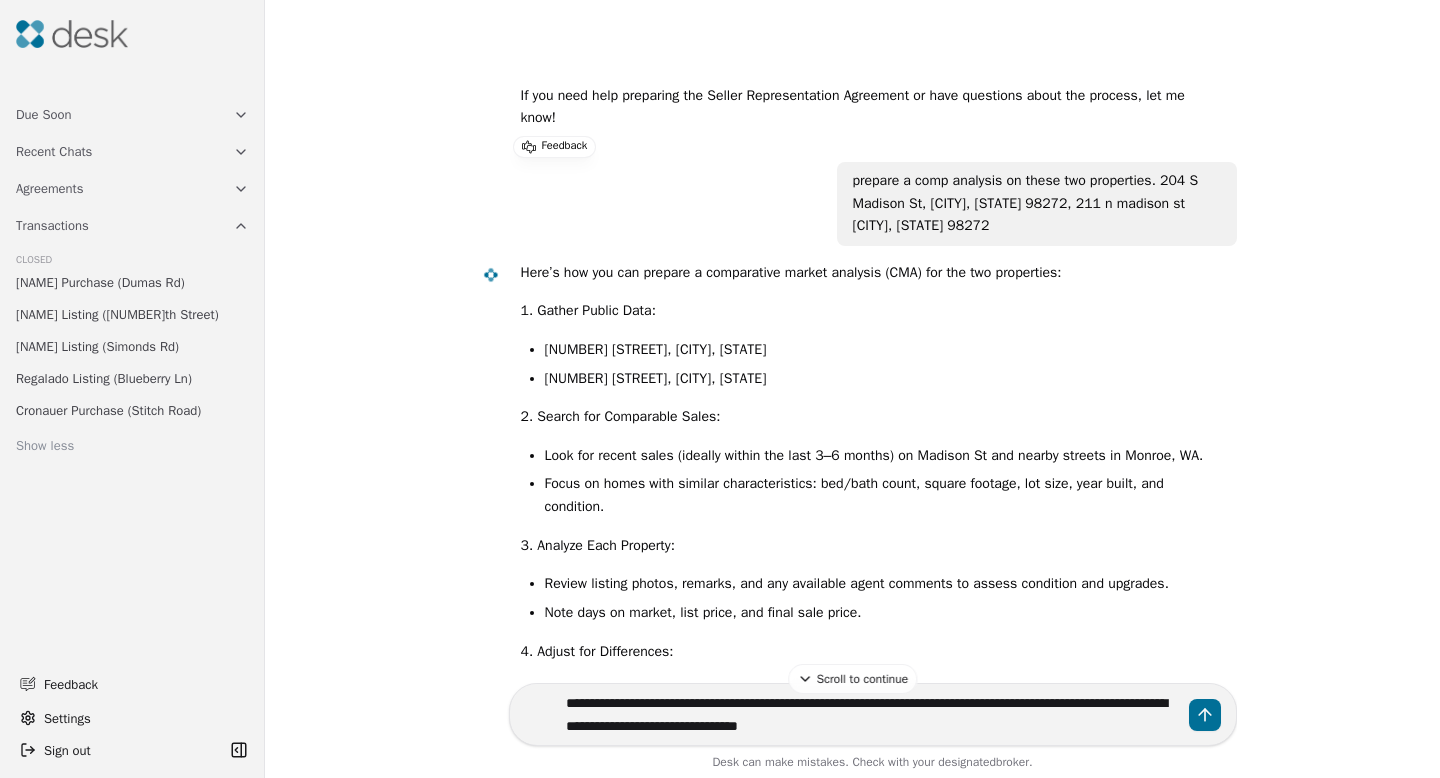 type on "**********" 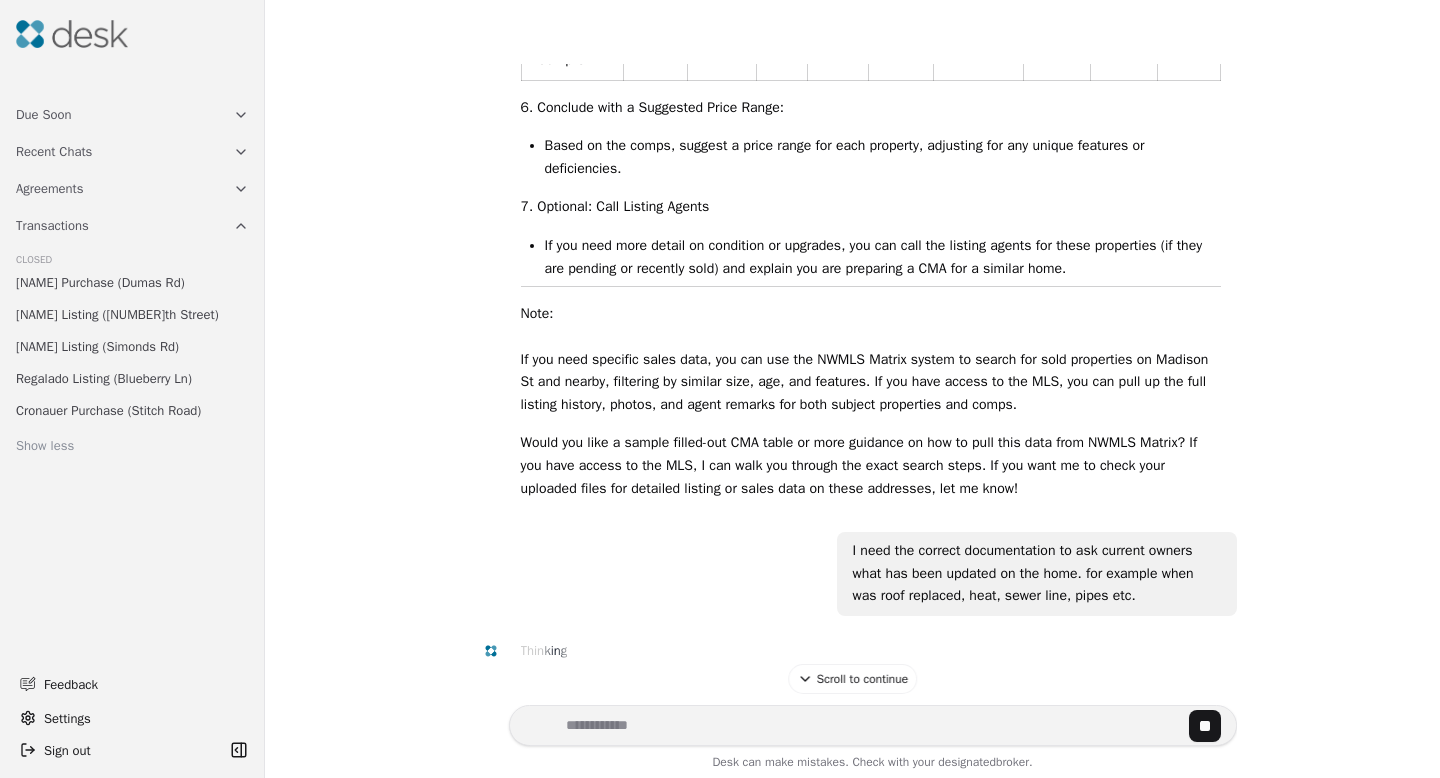 scroll, scrollTop: 14621, scrollLeft: 0, axis: vertical 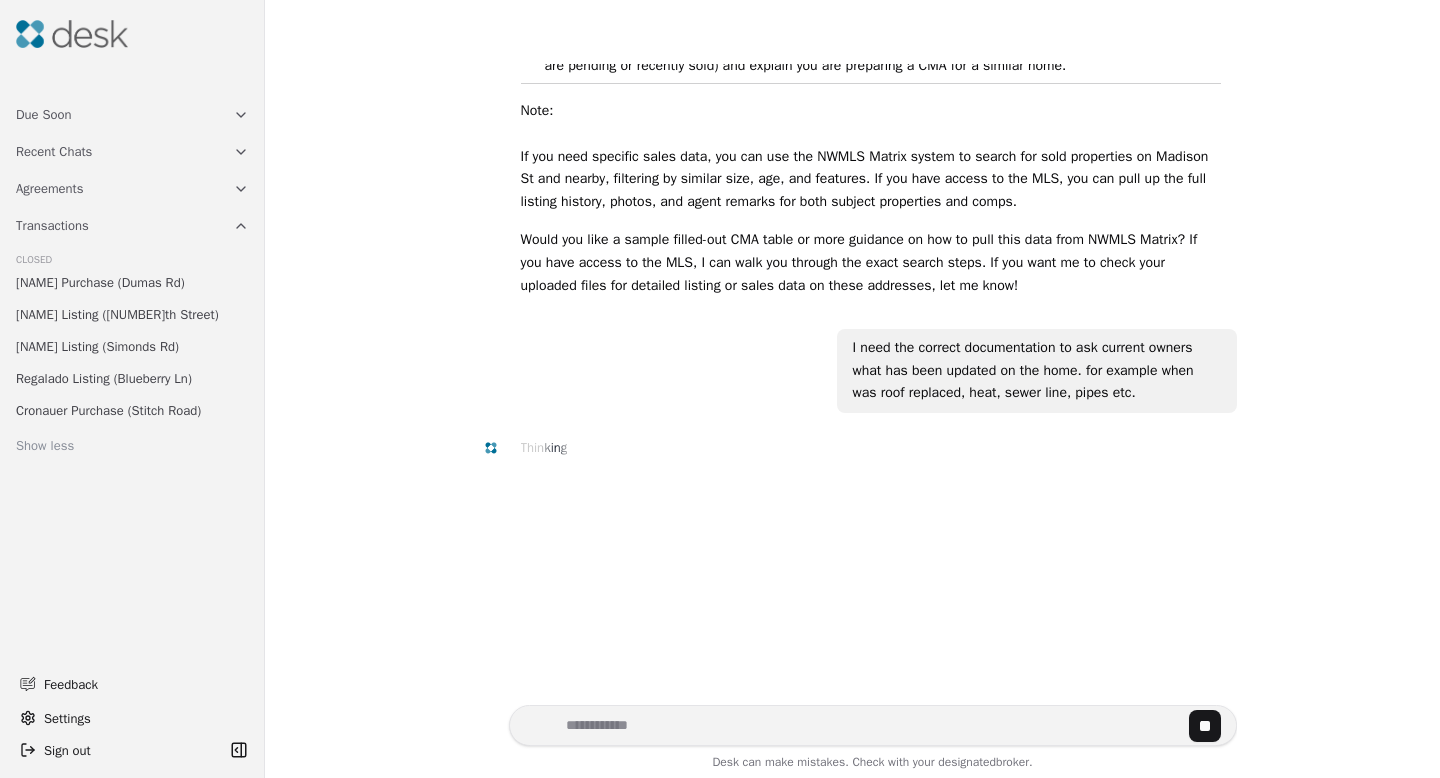 click at bounding box center [873, 725] 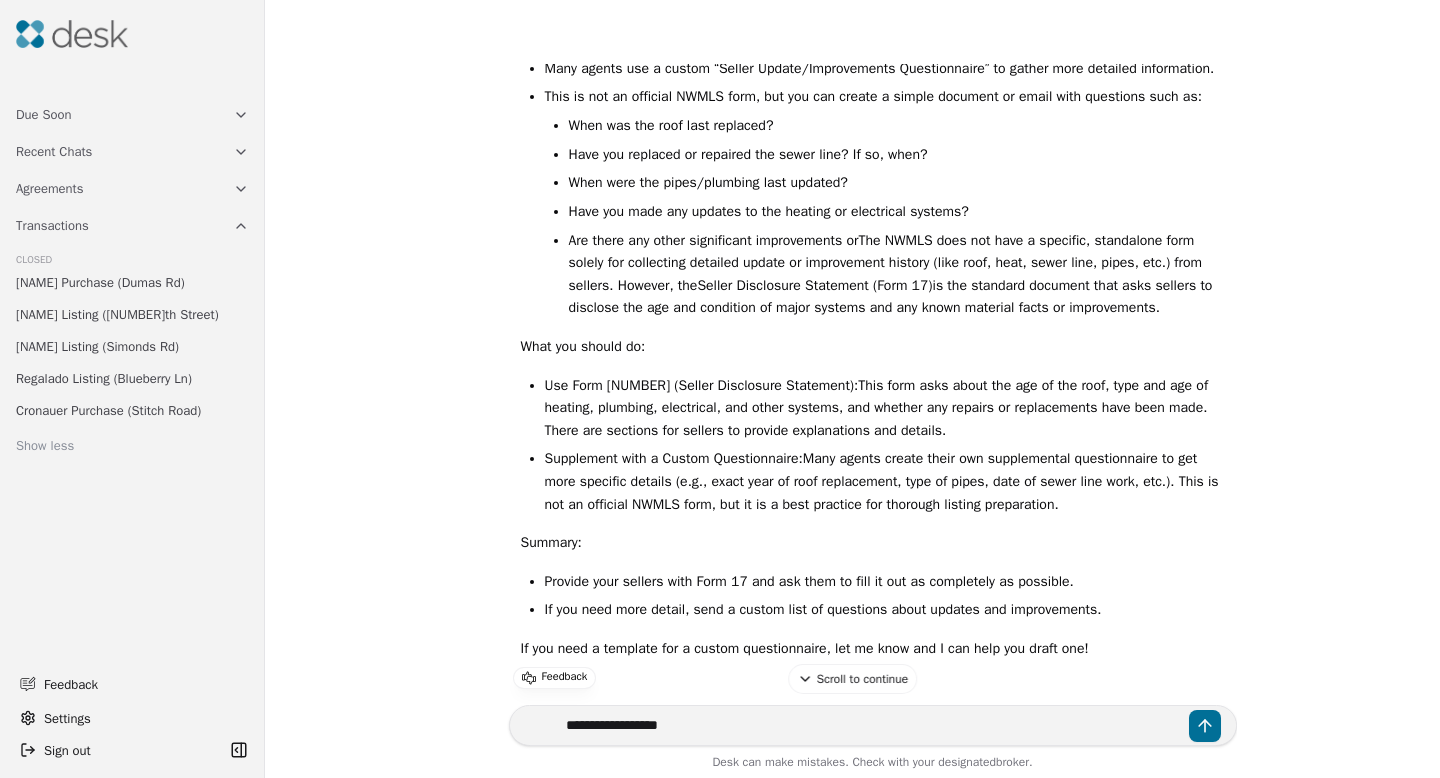 scroll, scrollTop: 15568, scrollLeft: 0, axis: vertical 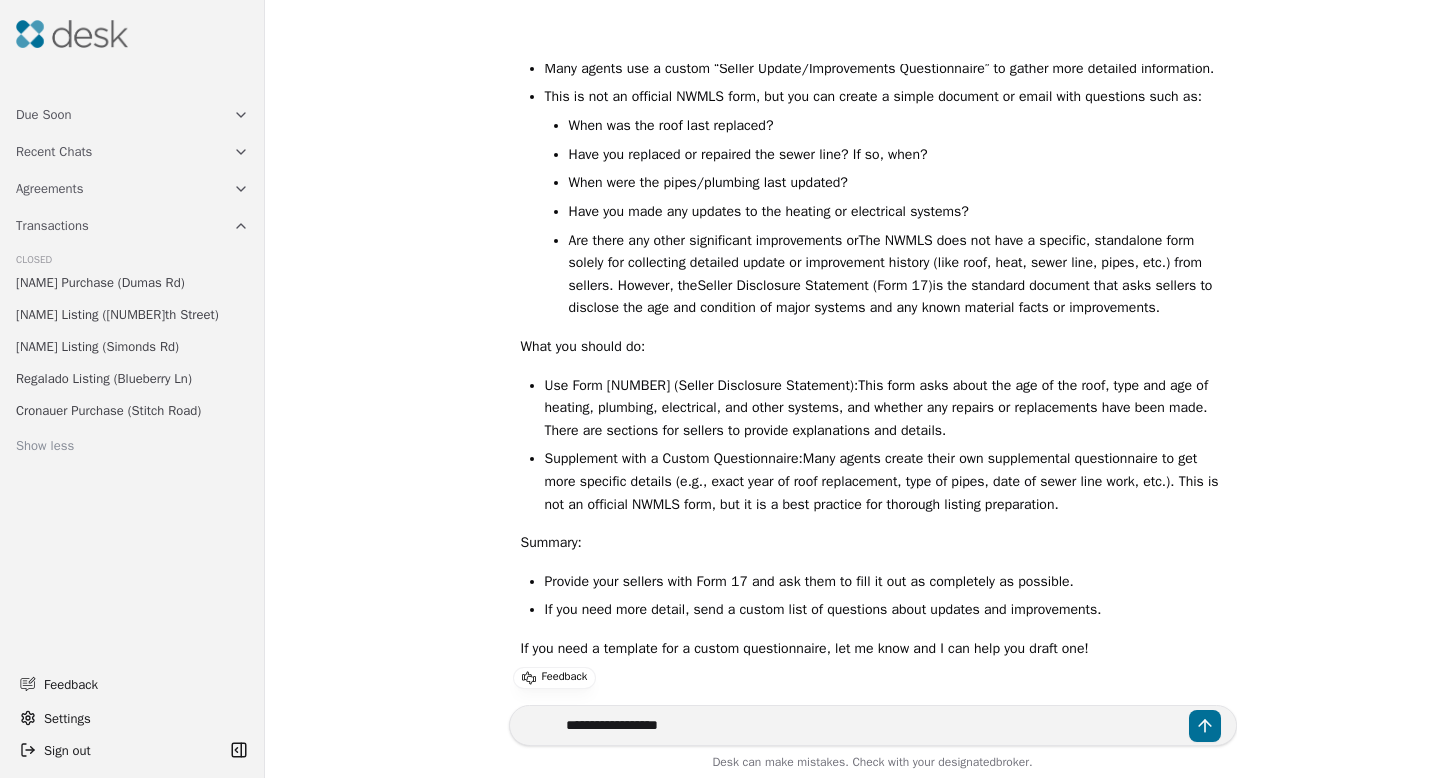 click on "**********" at bounding box center [873, 725] 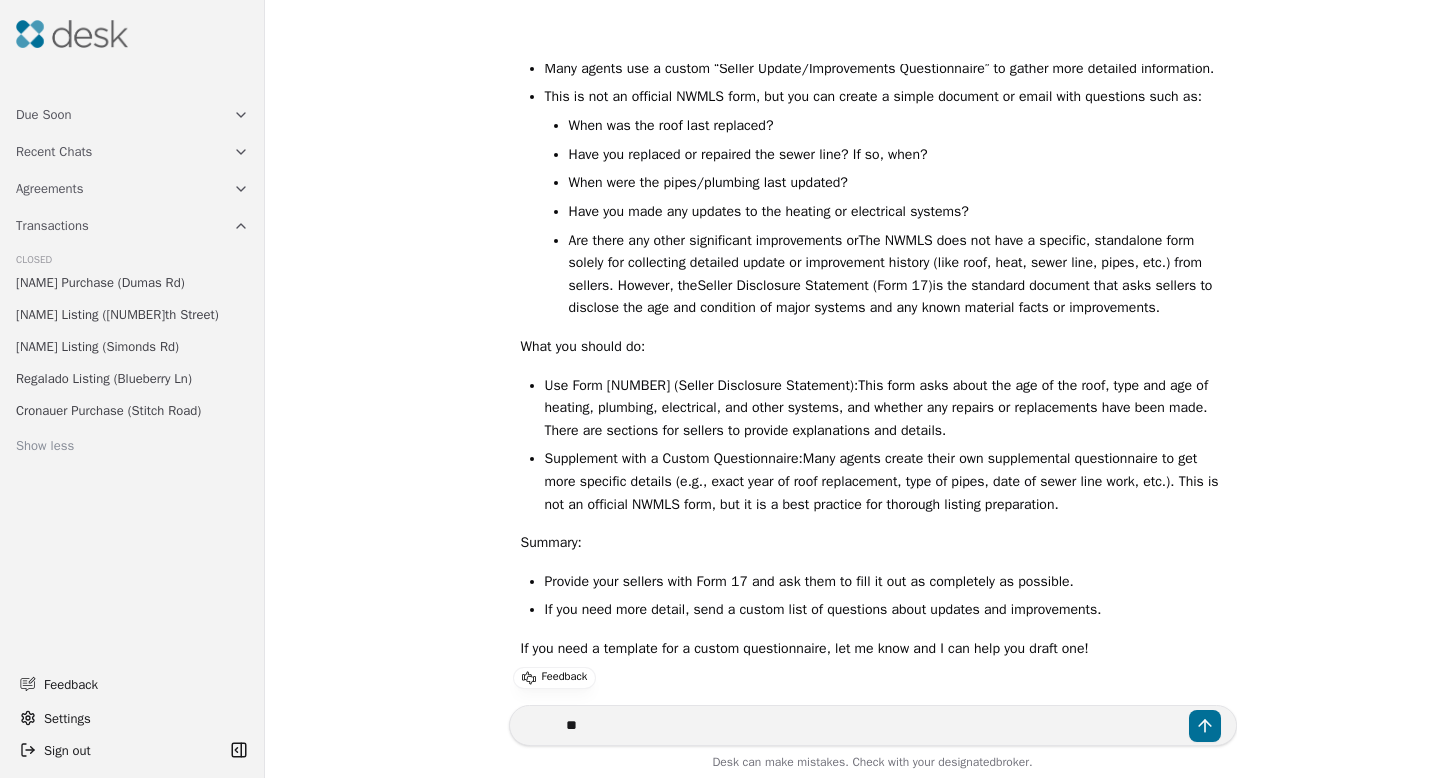 type on "*" 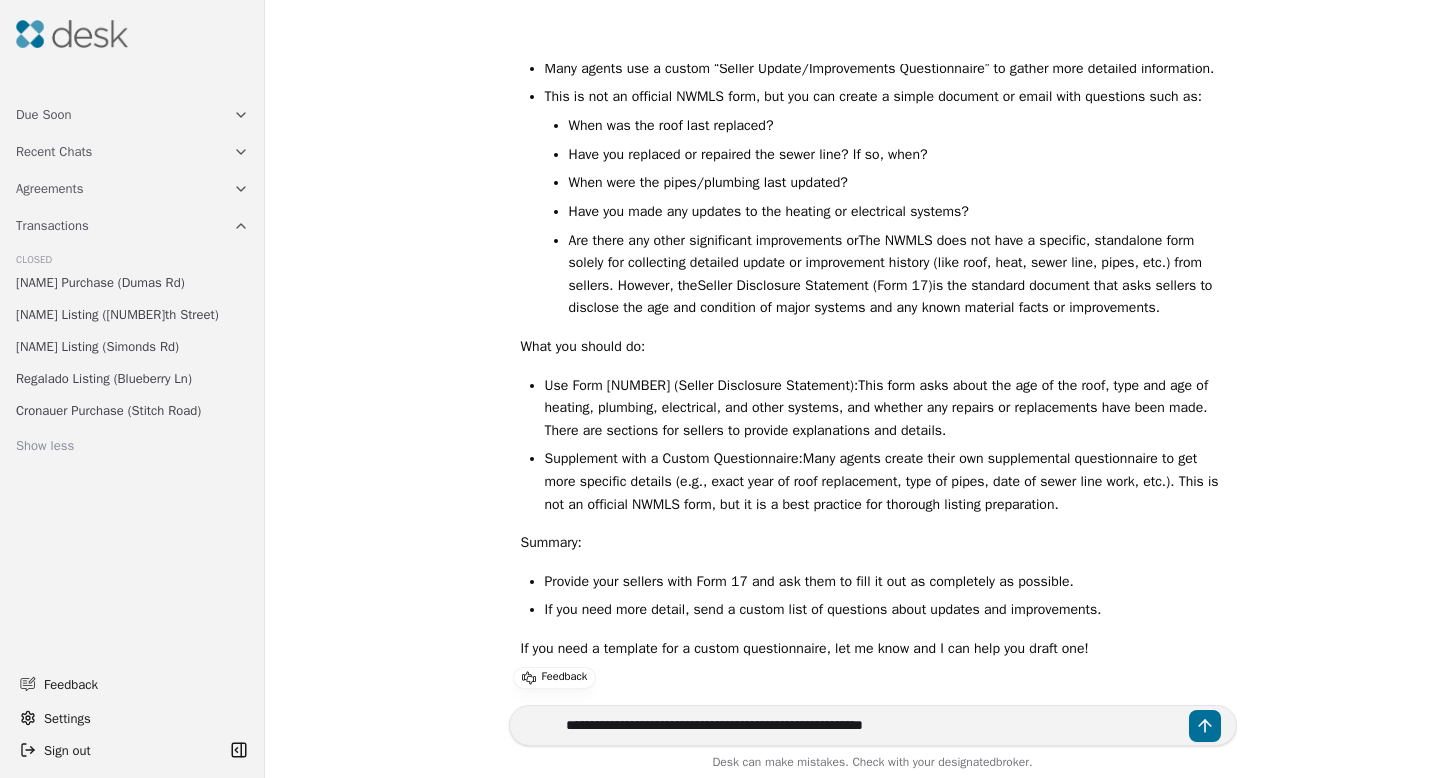 type on "**********" 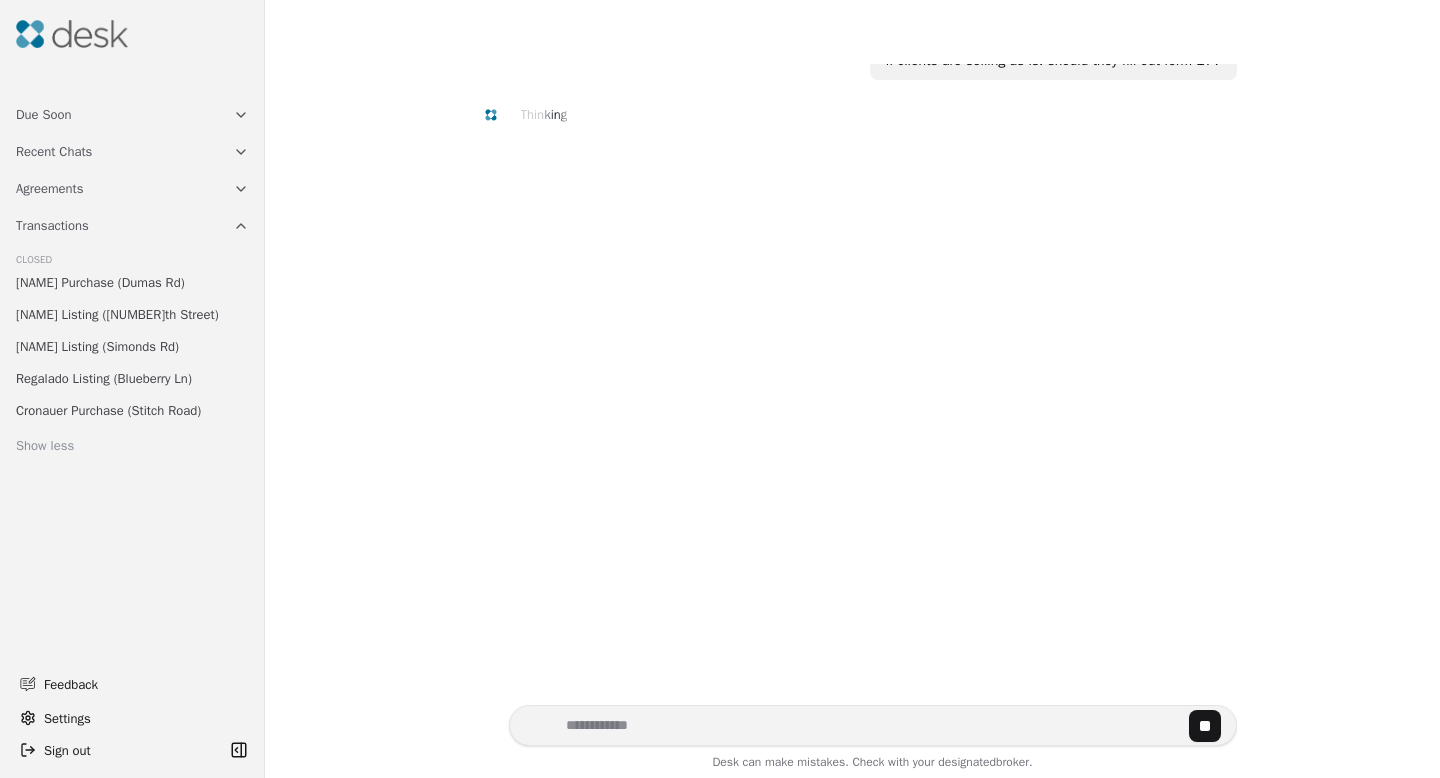 scroll, scrollTop: 16197, scrollLeft: 0, axis: vertical 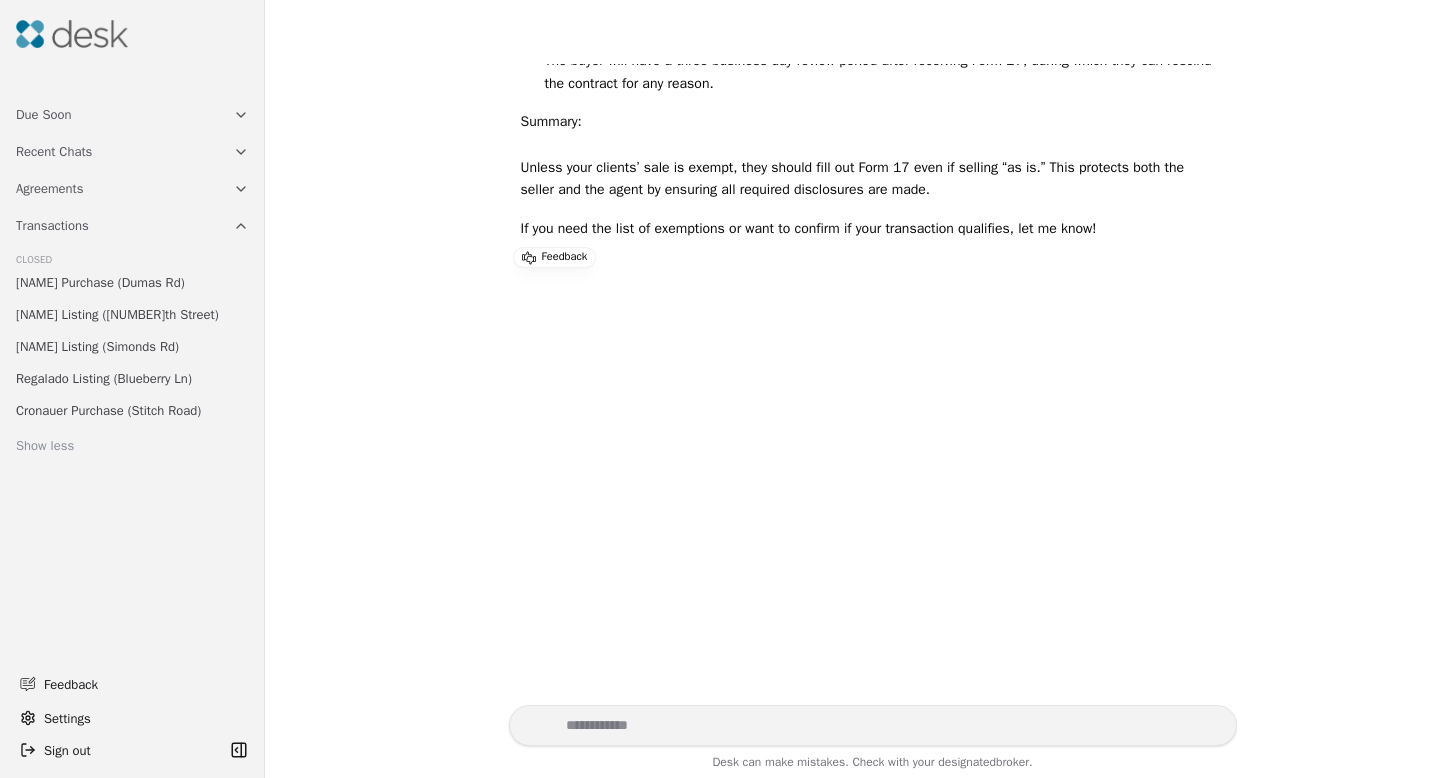 click at bounding box center (873, 725) 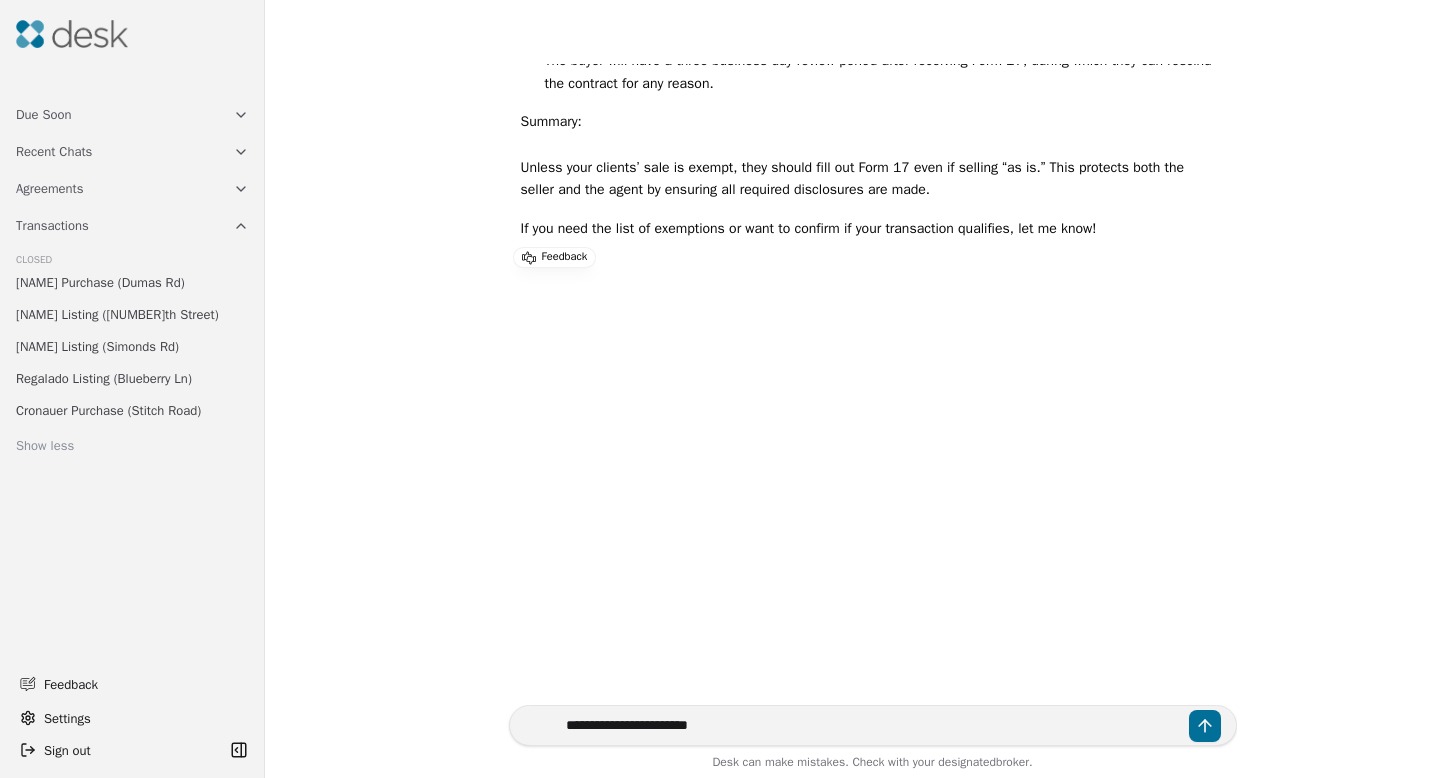 type on "**********" 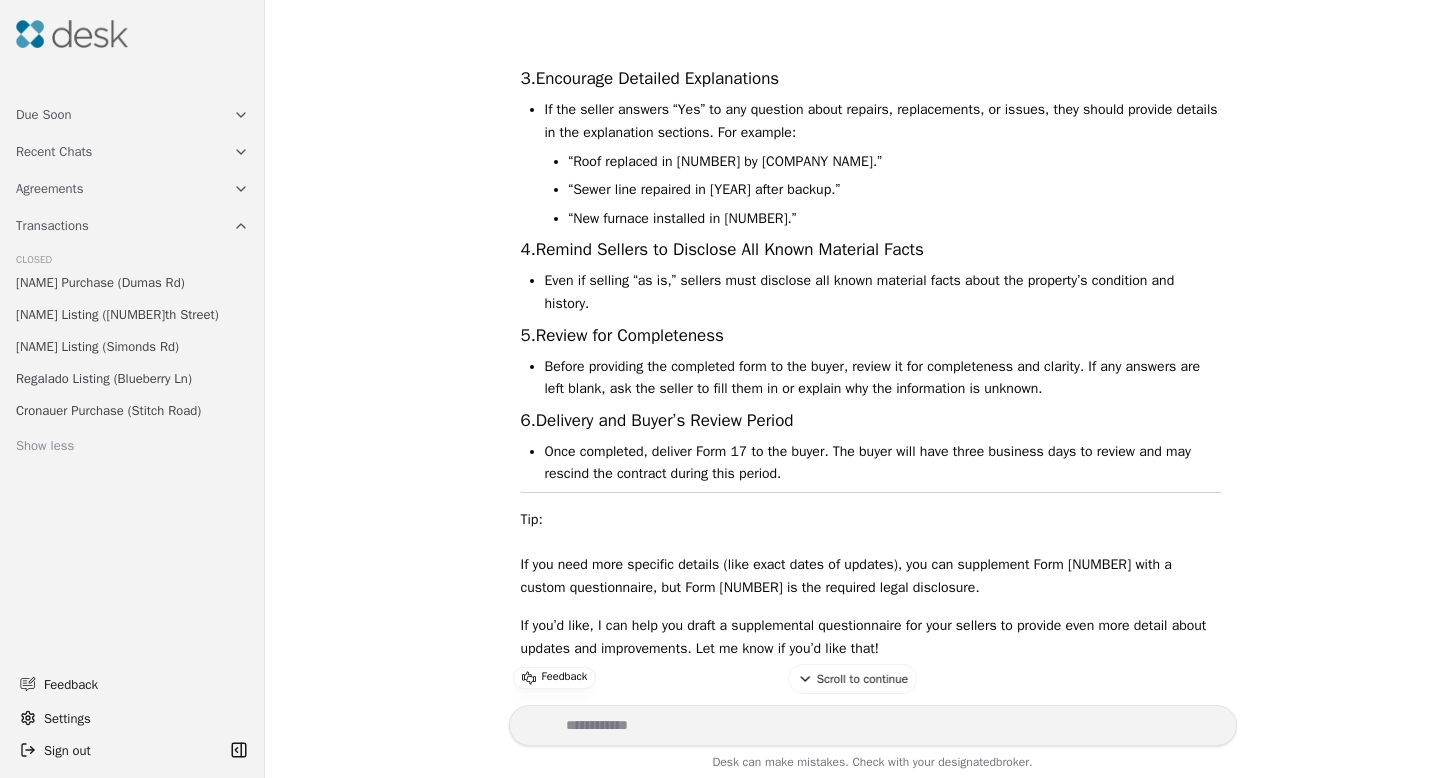 scroll, scrollTop: 17167, scrollLeft: 0, axis: vertical 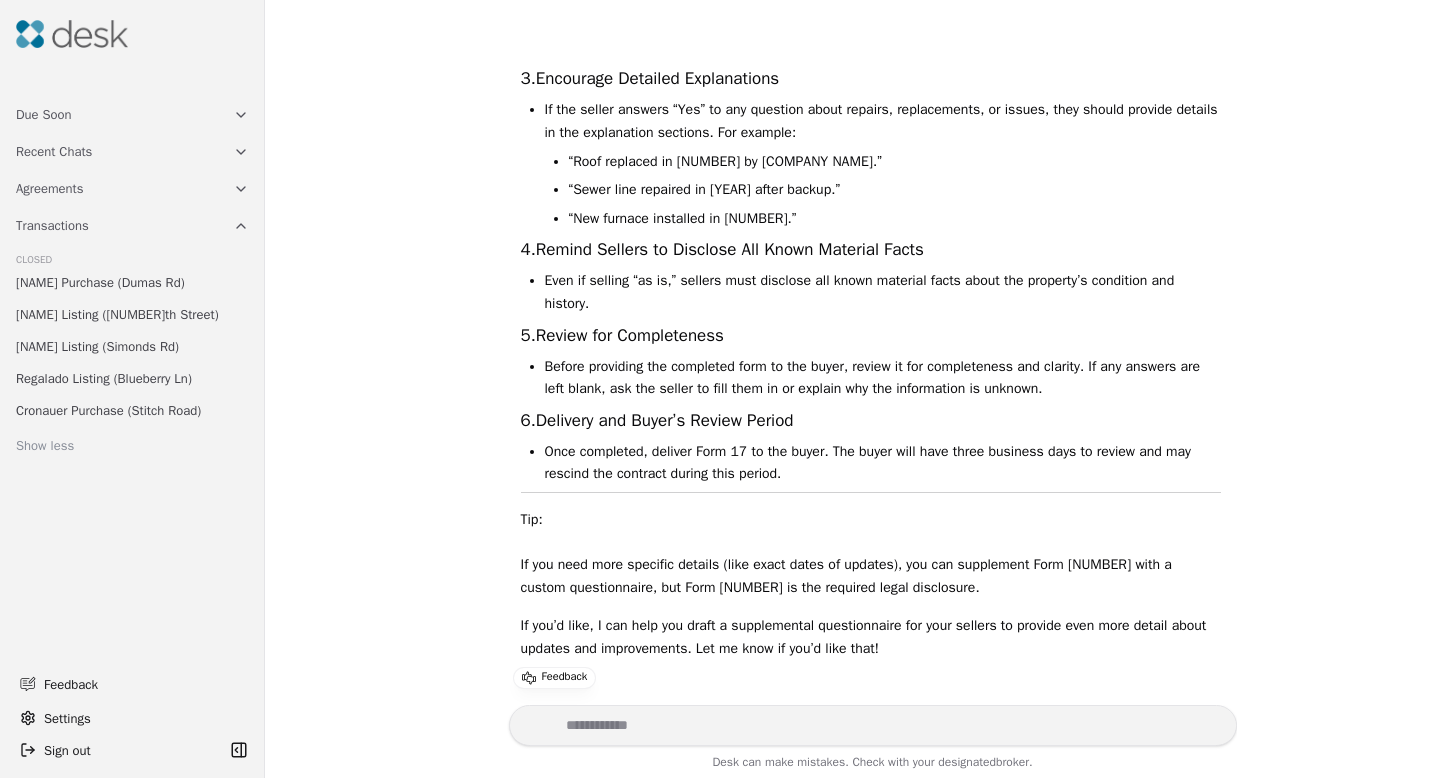 click at bounding box center (873, 725) 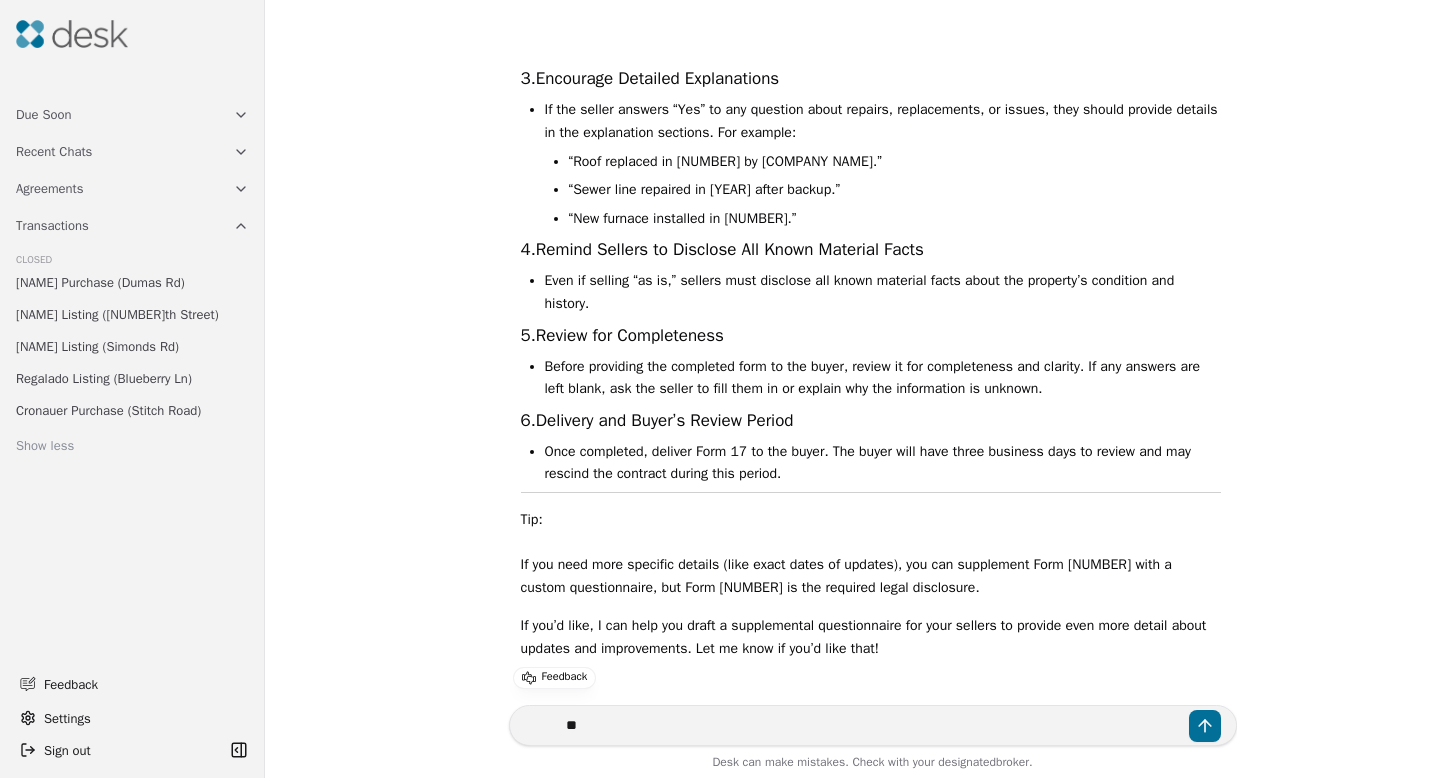 type on "*" 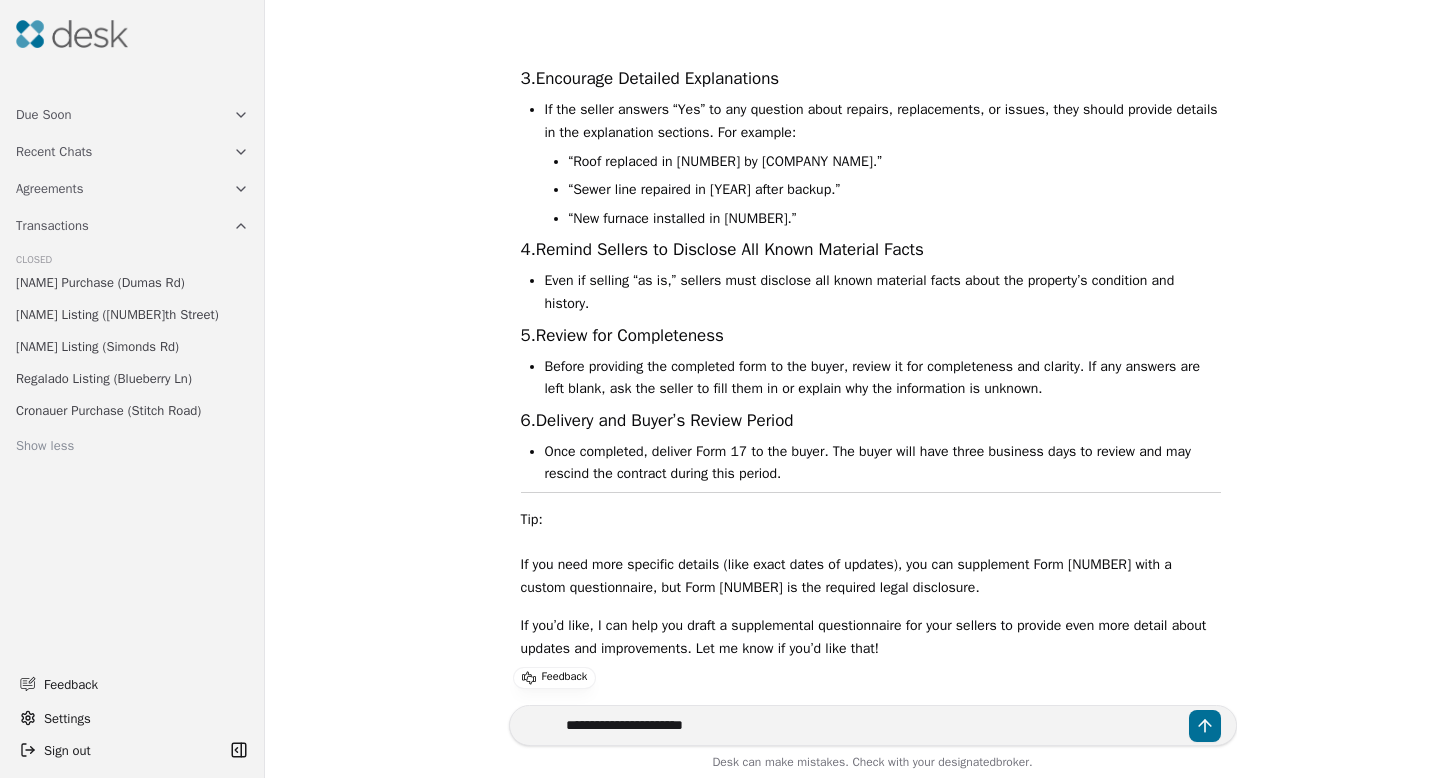 type on "**********" 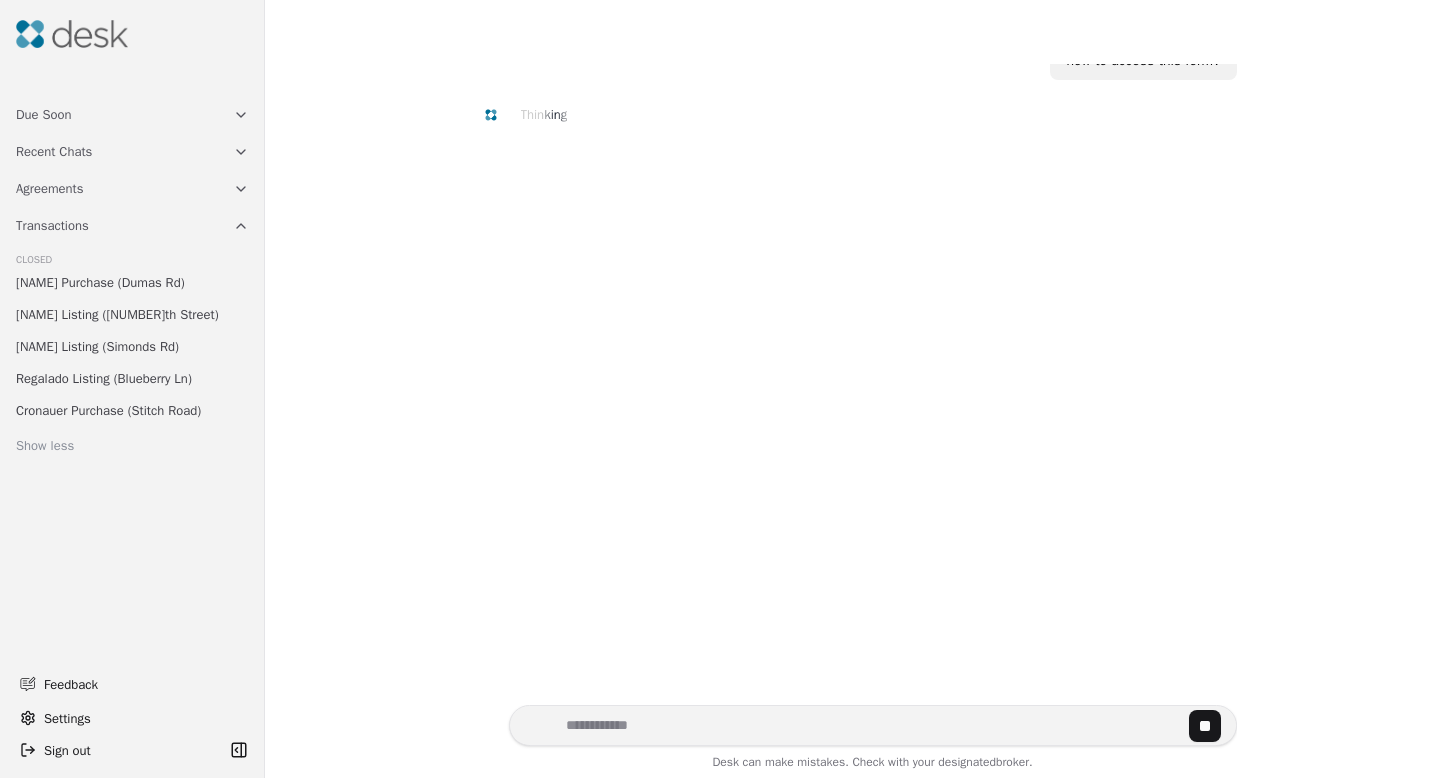 scroll, scrollTop: 17796, scrollLeft: 0, axis: vertical 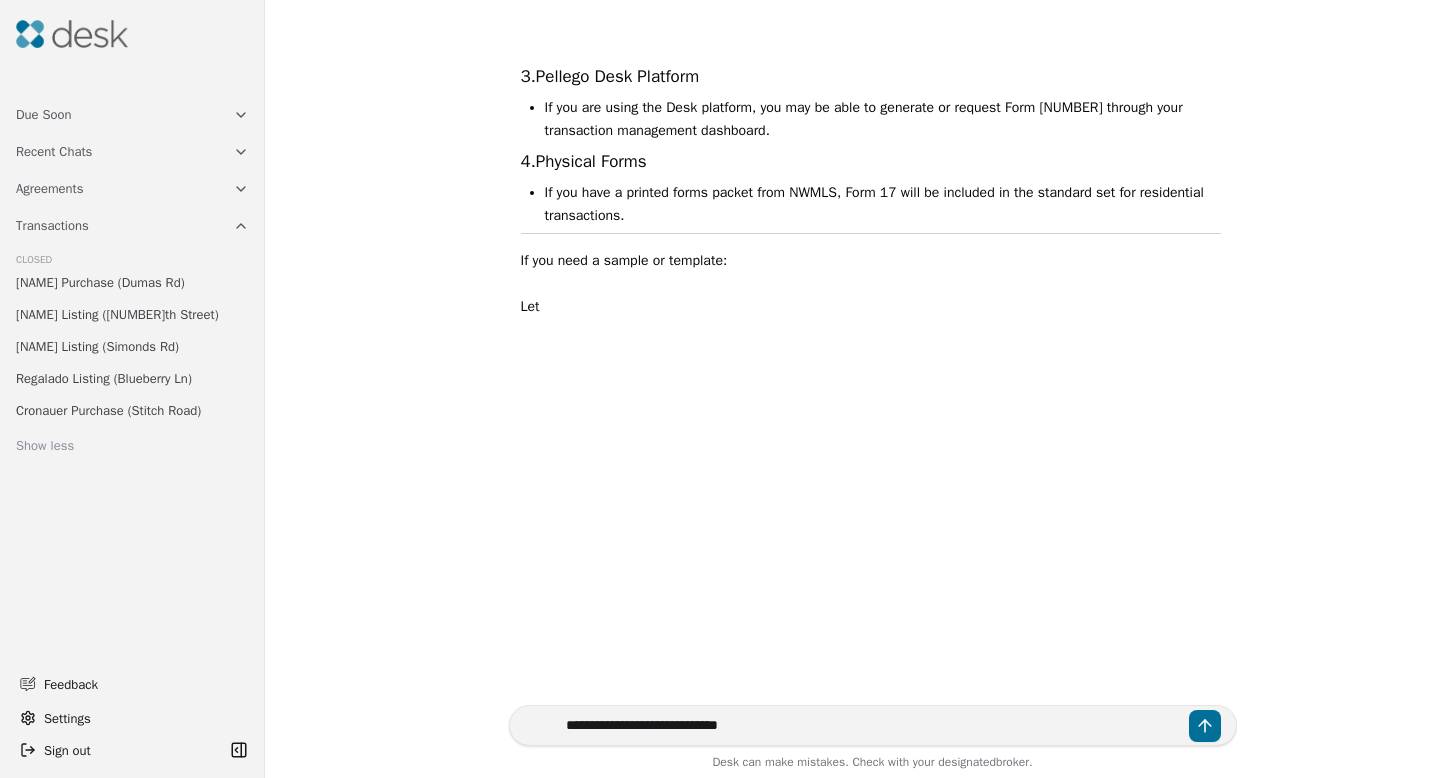 type on "**********" 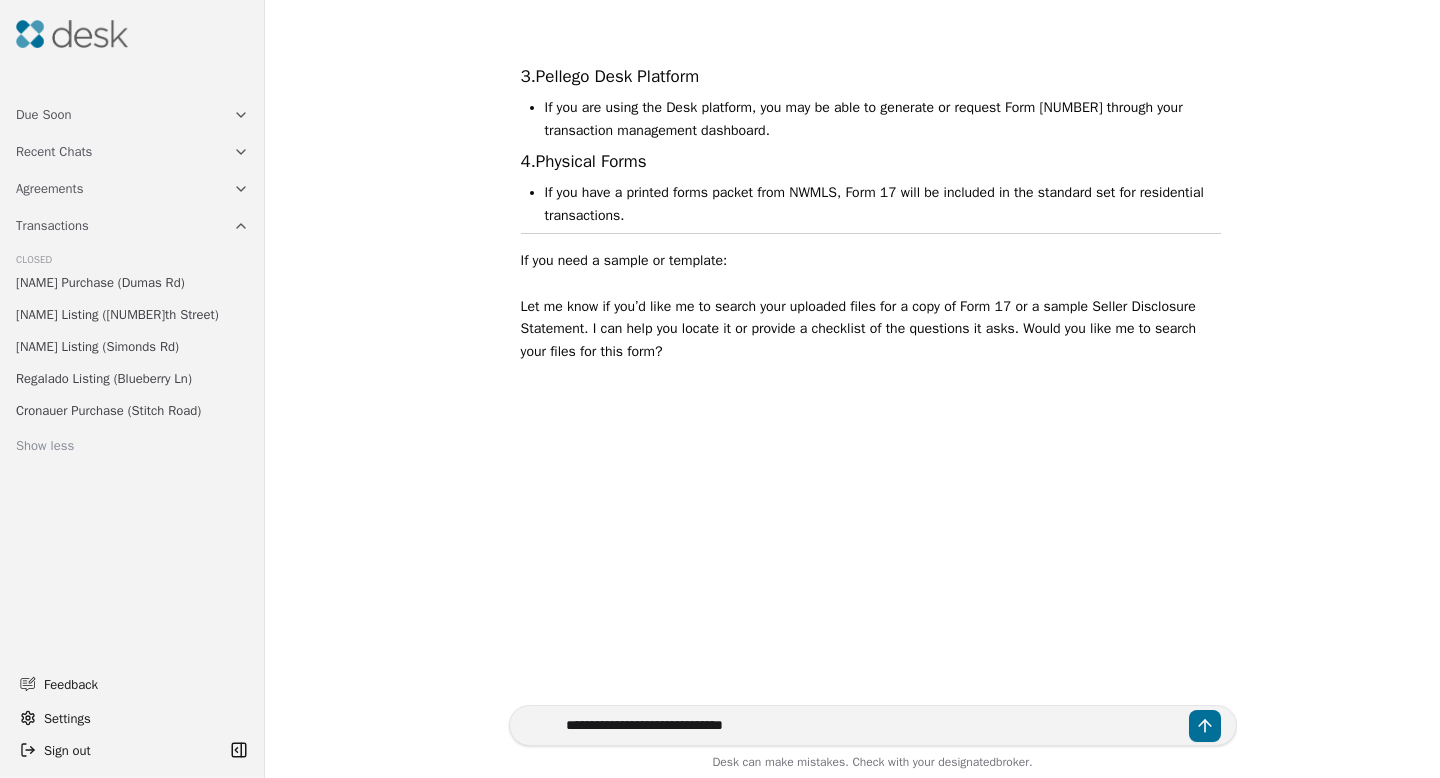 type 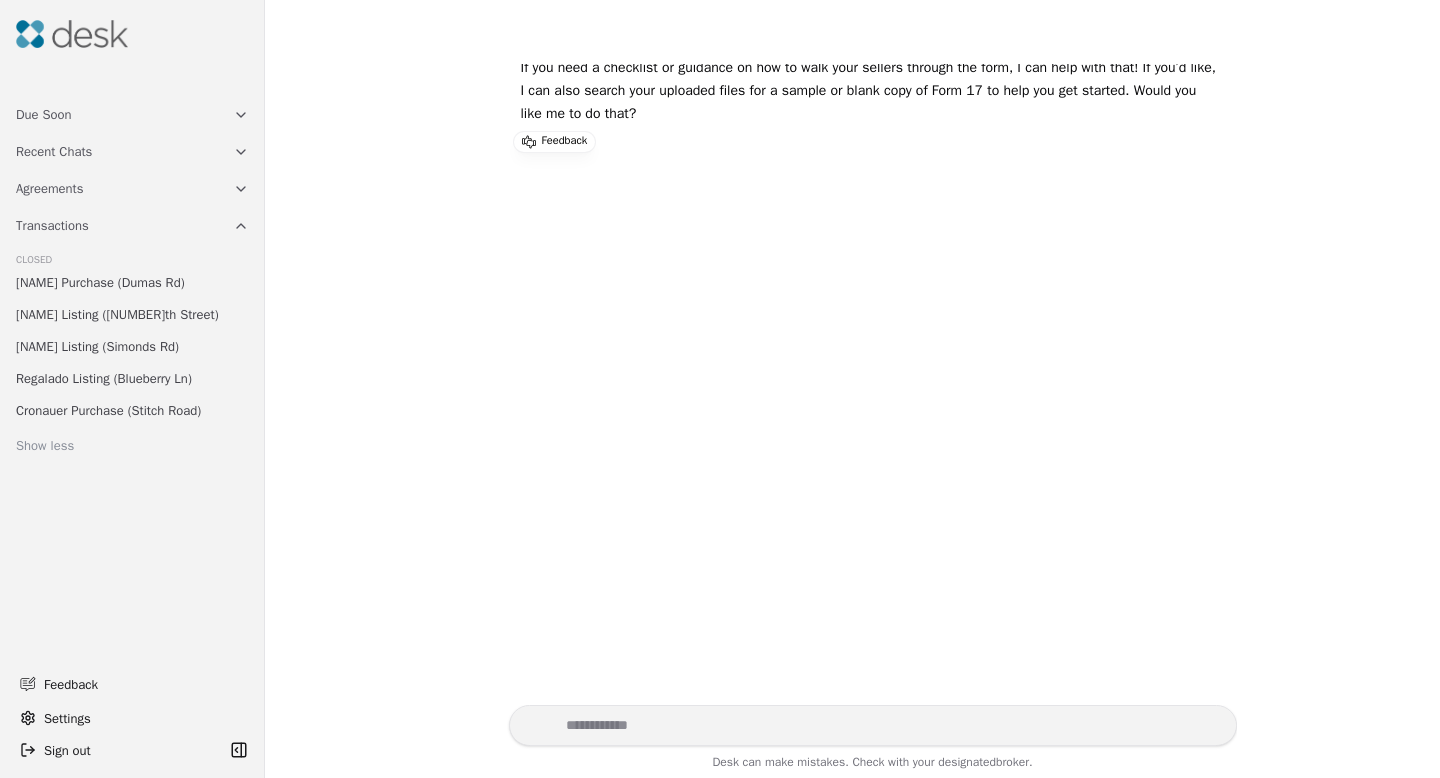 scroll, scrollTop: 18695, scrollLeft: 0, axis: vertical 